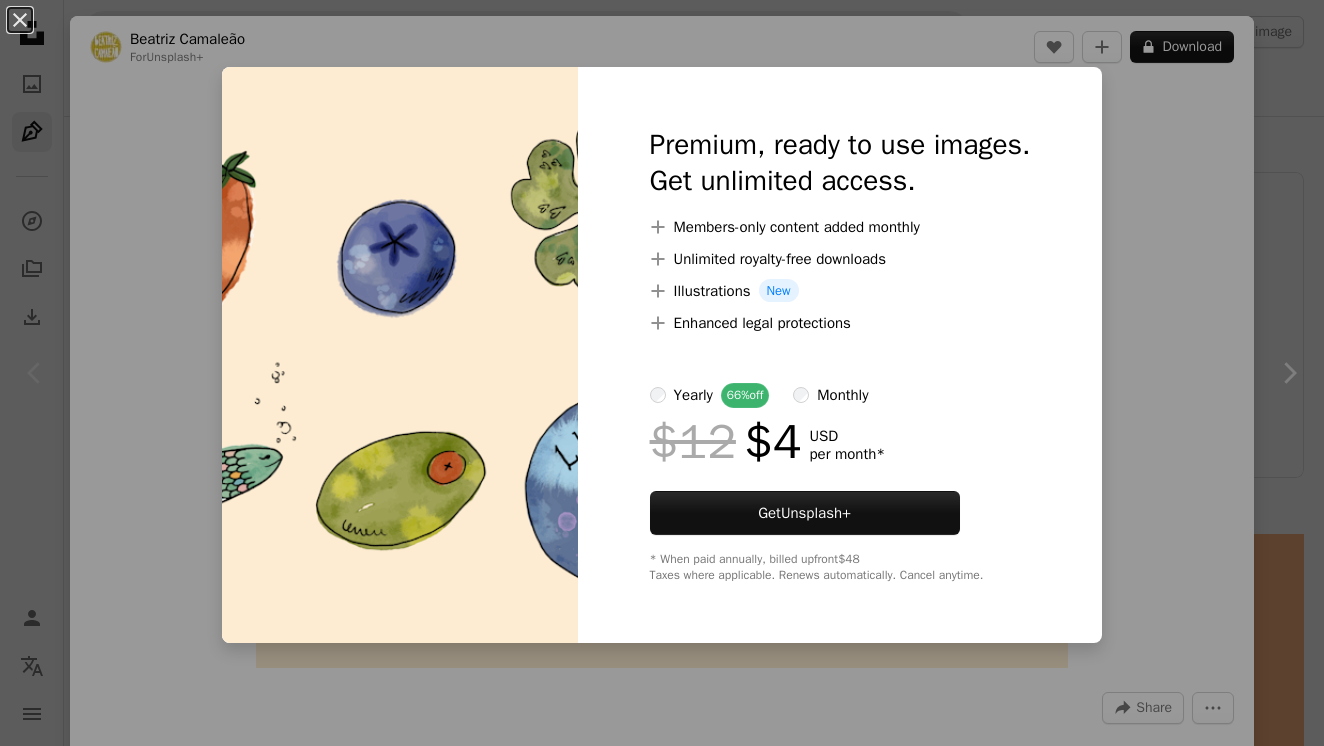 scroll, scrollTop: 549, scrollLeft: 0, axis: vertical 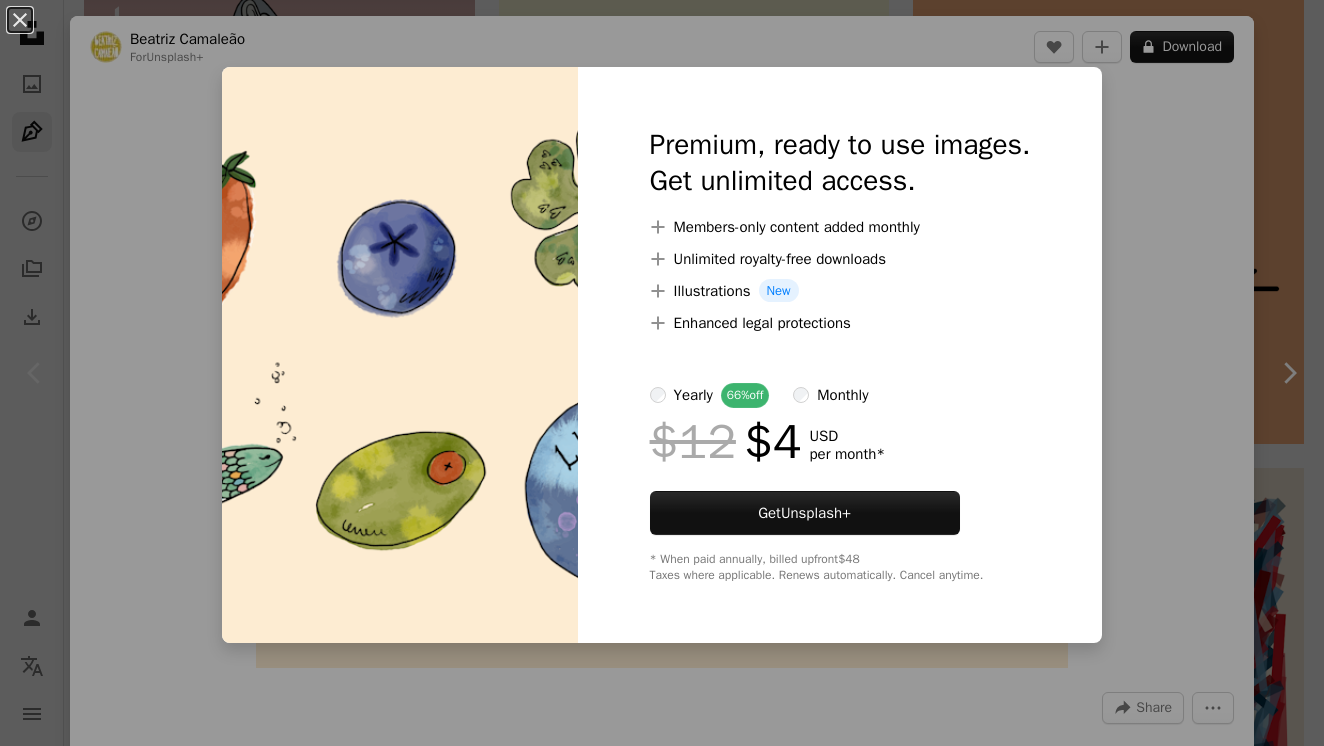 click on "An X shape Premium, ready to use images. Get unlimited access. A plus sign Members-only content added monthly A plus sign Unlimited royalty-free downloads A plus sign Illustrations  New A plus sign Enhanced legal protections yearly 66%  off monthly $12   $4 USD per month * Get  Unsplash+ * When paid annually, billed upfront  $48 Taxes where applicable. Renews automatically. Cancel anytime." at bounding box center (662, 373) 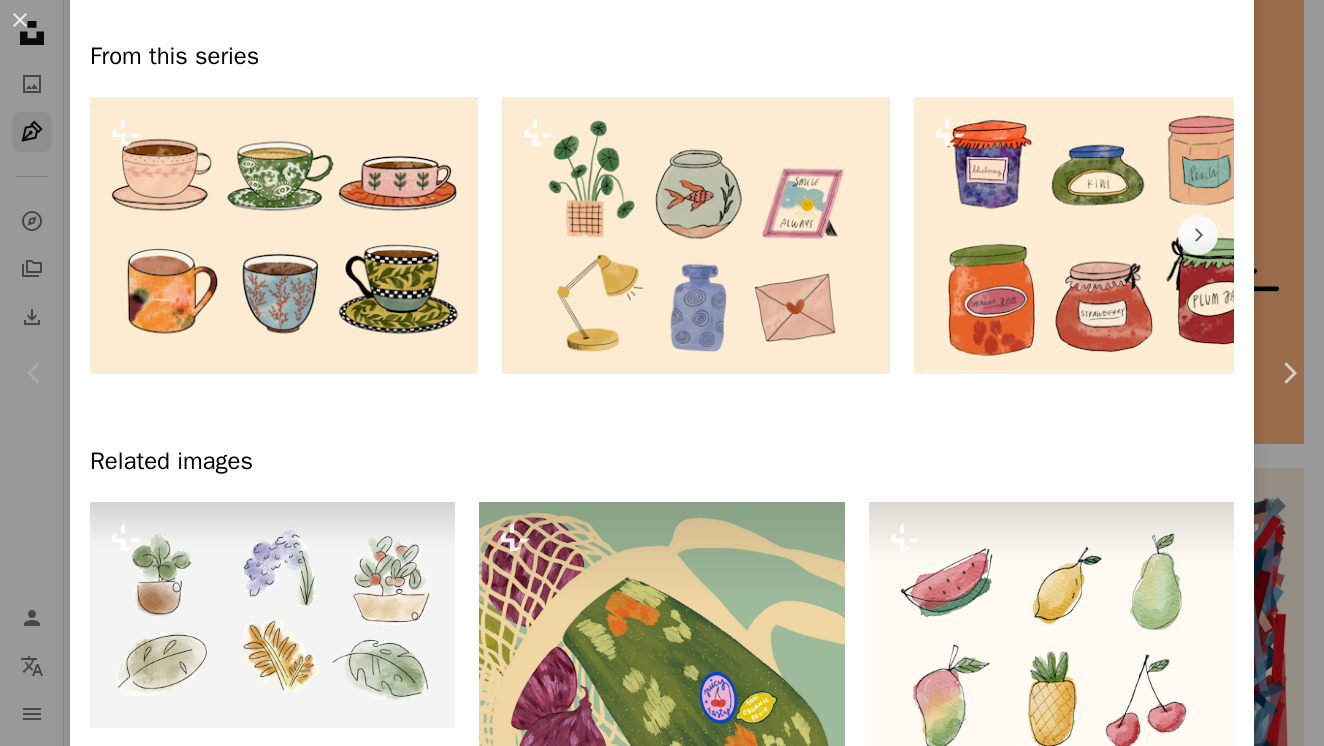 scroll, scrollTop: 970, scrollLeft: 0, axis: vertical 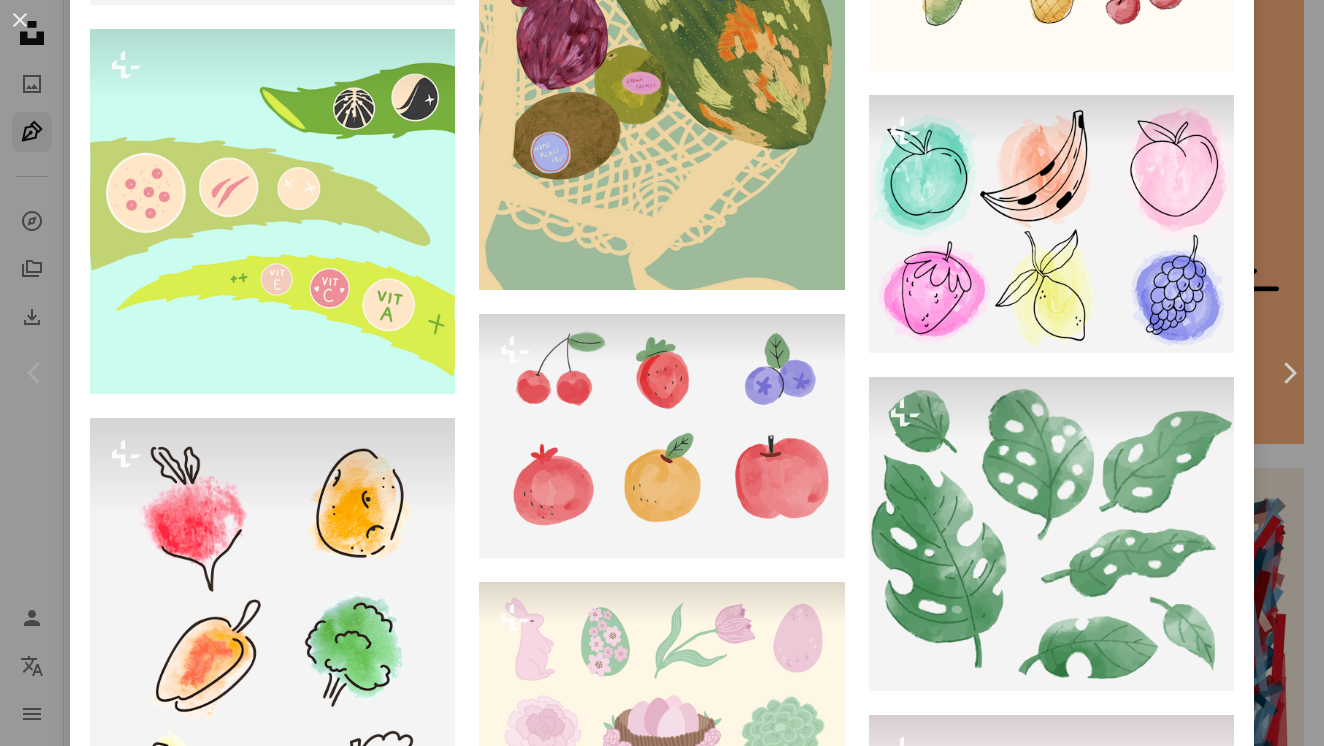 click on "An X shape Chevron left Chevron right [FIRST] [LAST] For Unsplash+ A heart A plus sign A lock Download Zoom in A forward-right arrow Share More Actions Watercolour - Cute Random Stuff Calendar outlined Published 1 week ago Safety Licensed under the Unsplash+ License art painting illustration artwork vector watercolor digital art sketch watercolour doodles brush strokes hand drawn procreate digital painting painted mixed media digital illustration illustration drawing digital drawing doodling Public domain images From this series Chevron left Chevron right Plus sign for Unsplash+ Plus sign for Unsplash+ Plus sign for Unsplash+ Related images Plus sign for Unsplash+ A heart A plus sign Eva Corbisier For Unsplash+ A lock Download Plus sign for Unsplash+ A heart A plus sign Erone Stuff For Unsplash+ A lock Download Plus sign for Unsplash+ A heart A plus sign Sofia Gazarian For Unsplash+ A lock Download Plus sign for Unsplash+ A heart A plus sign Eduardo Ramos For Unsplash+ A lock Download A heart For" at bounding box center [662, 373] 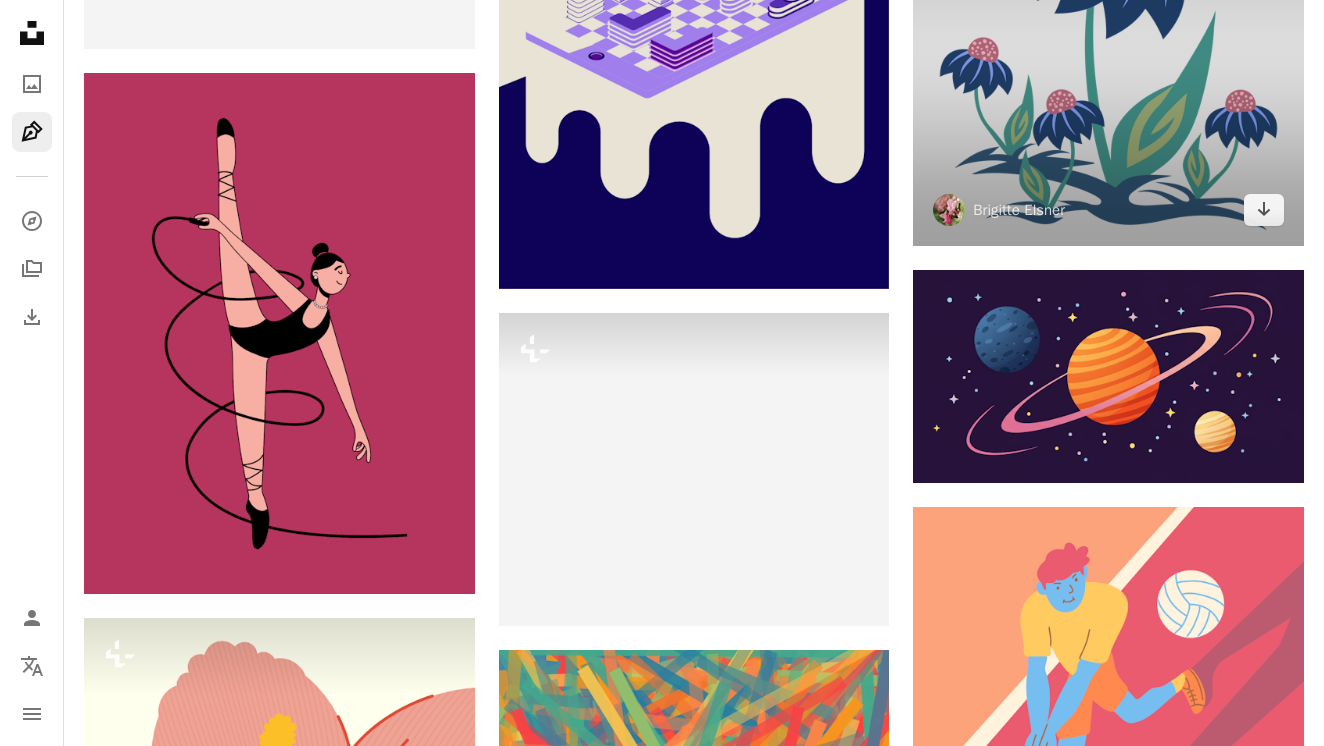 scroll, scrollTop: 6451, scrollLeft: 0, axis: vertical 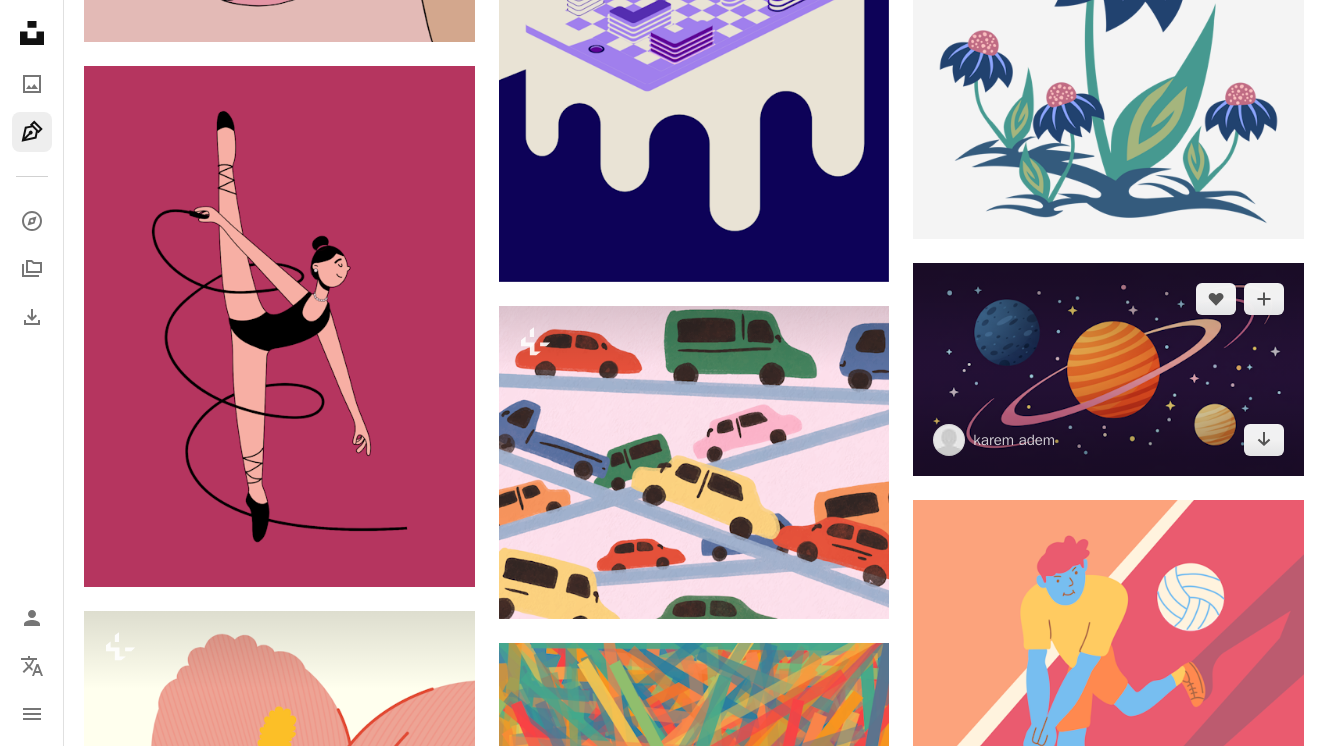 click at bounding box center [1108, 369] 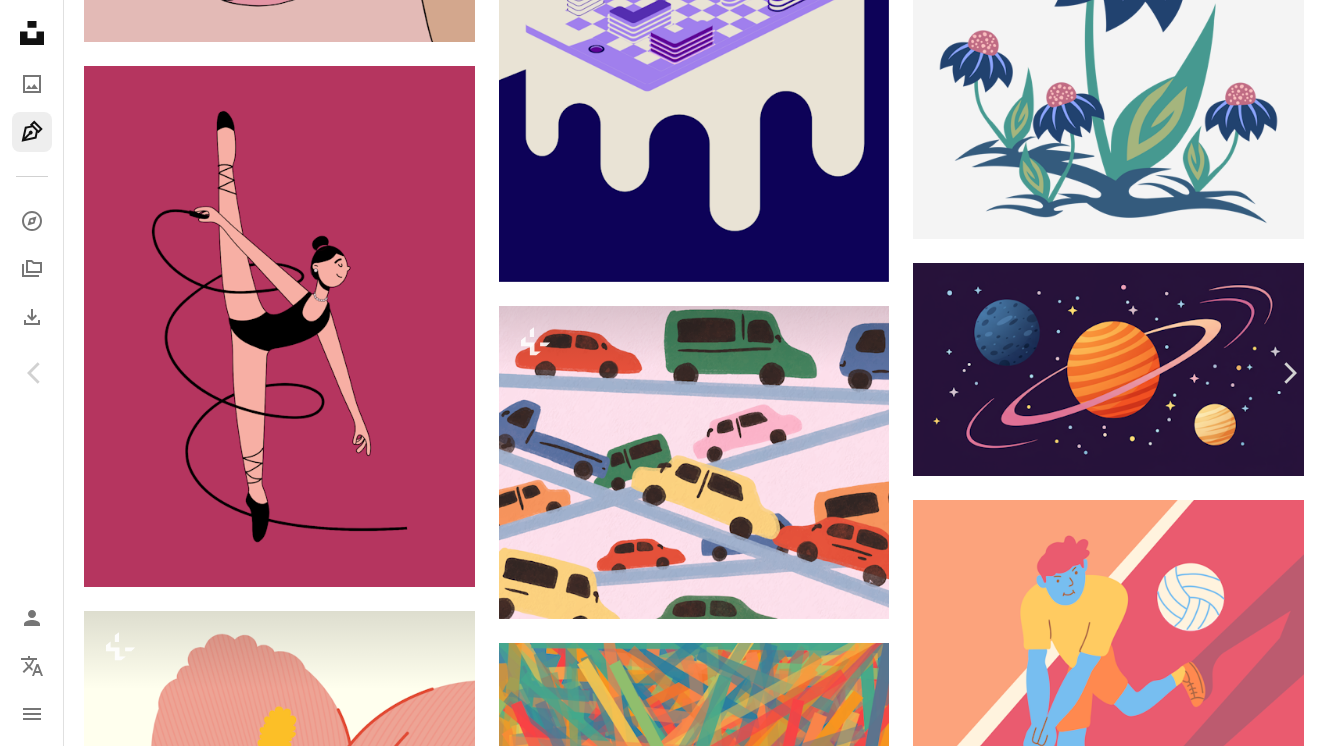 scroll, scrollTop: 2445, scrollLeft: 0, axis: vertical 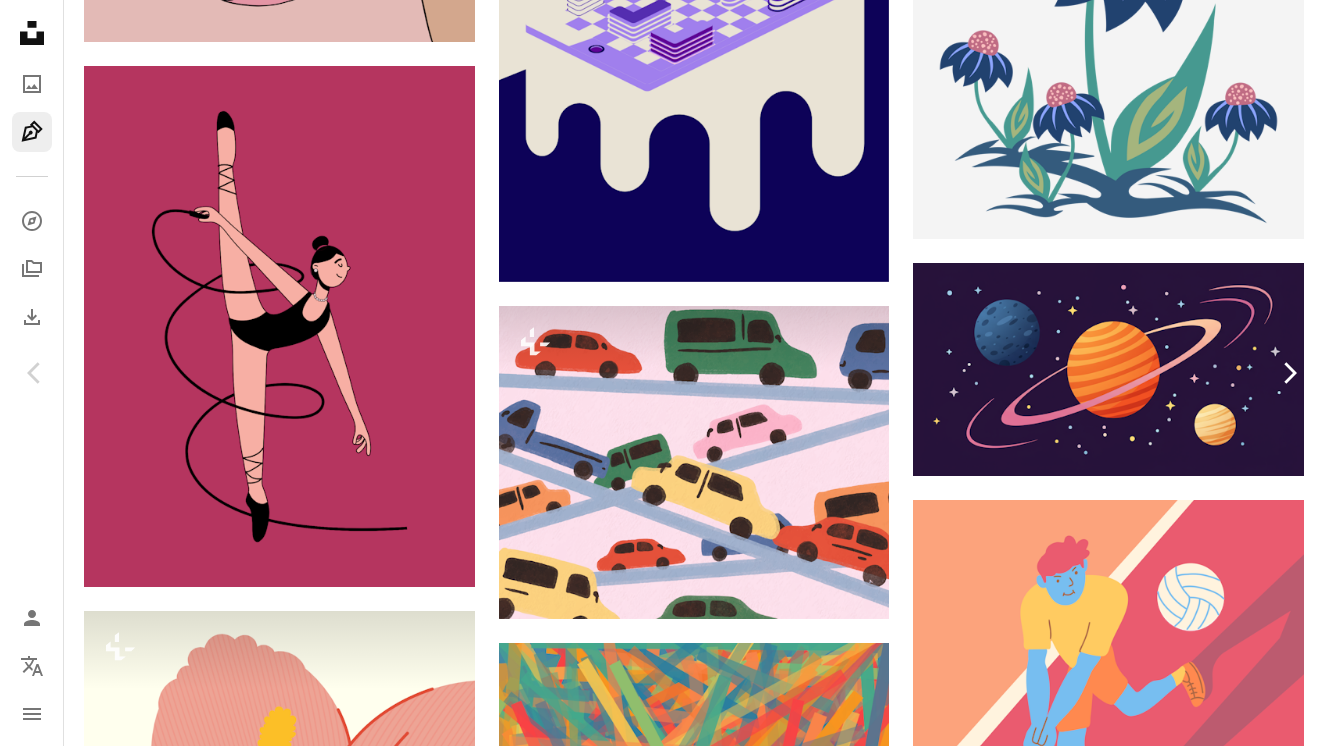 click on "Chevron right" at bounding box center [1289, 373] 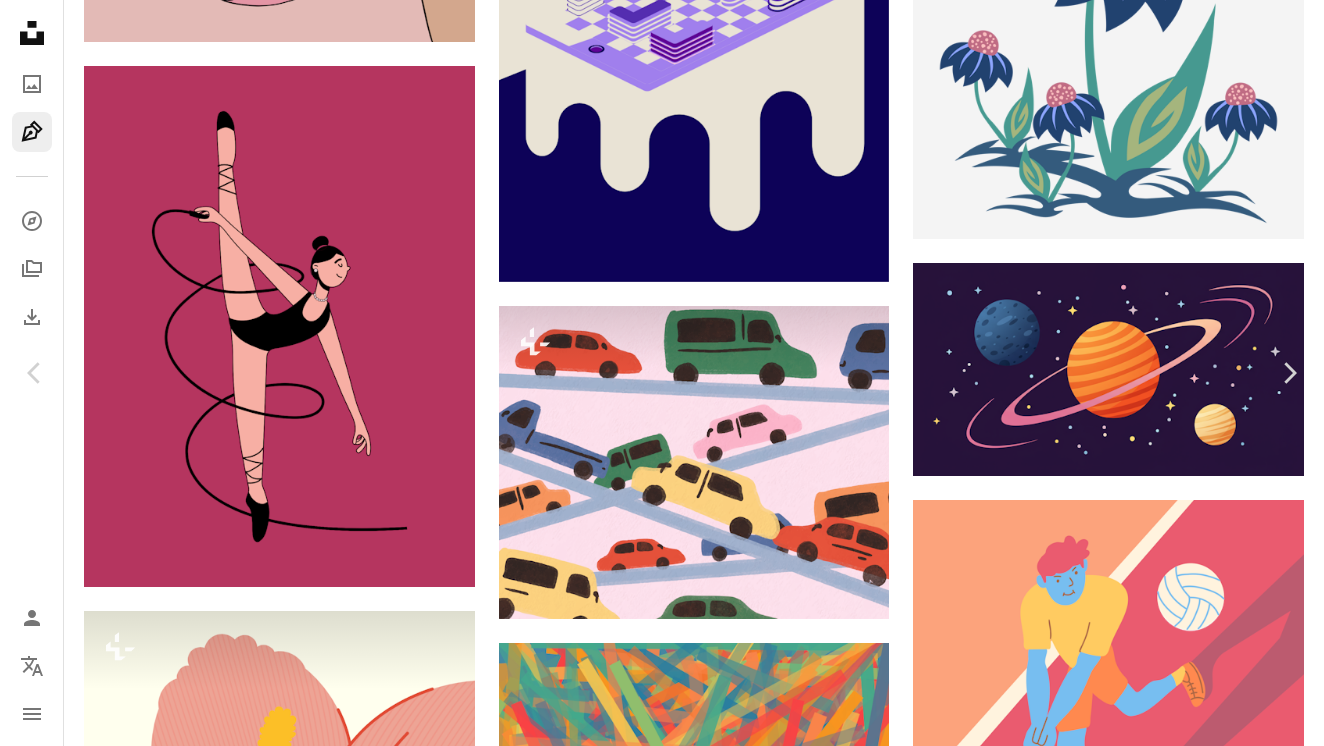 click on "An X shape Chevron left Chevron right [FIRST] [LAST] Available for hire A checkmark inside of a circle A heart A plus sign Download free Chevron down Zoom in Views [NUMBER] Downloads [NUMBER] Featured in Illustrations , Flat A forward-right arrow Share Info icon Info More Actions Top view illustration of a dynamic and energetic volleyball scene. Calendar outlined Published 5 days ago Safety Free to use under the Unsplash License sport energy game training volleyball focus court action athlete aerial practice match player overhead topview Free stock photos Browse premium related images on iStock | Save 20% with code UNSPLASH20 View more on iStock ↗ Related images Plus sign for Unsplash+ A heart A plus sign Wildan Kurniawan For Unsplash+ A lock Download A heart A plus sign Adib Sulthon Firdaous Available for hire A checkmark inside of a circle Arrow pointing down Plus sign for Unsplash+ A heart A plus sign Rizal Ramadhany For Unsplash+ A lock Download A heart A plus sign Fast Ink Available for hire Arrow pointing down" at bounding box center (662, 4570) 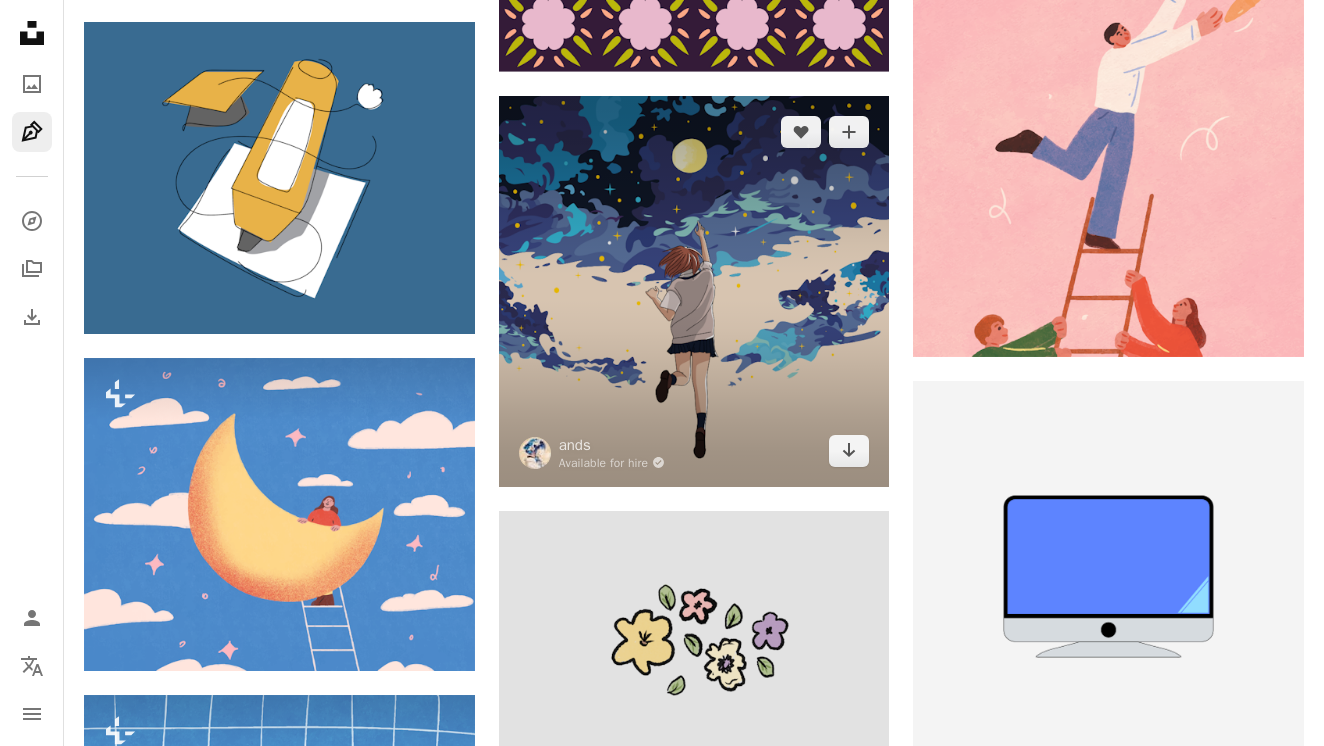 scroll, scrollTop: 10292, scrollLeft: 0, axis: vertical 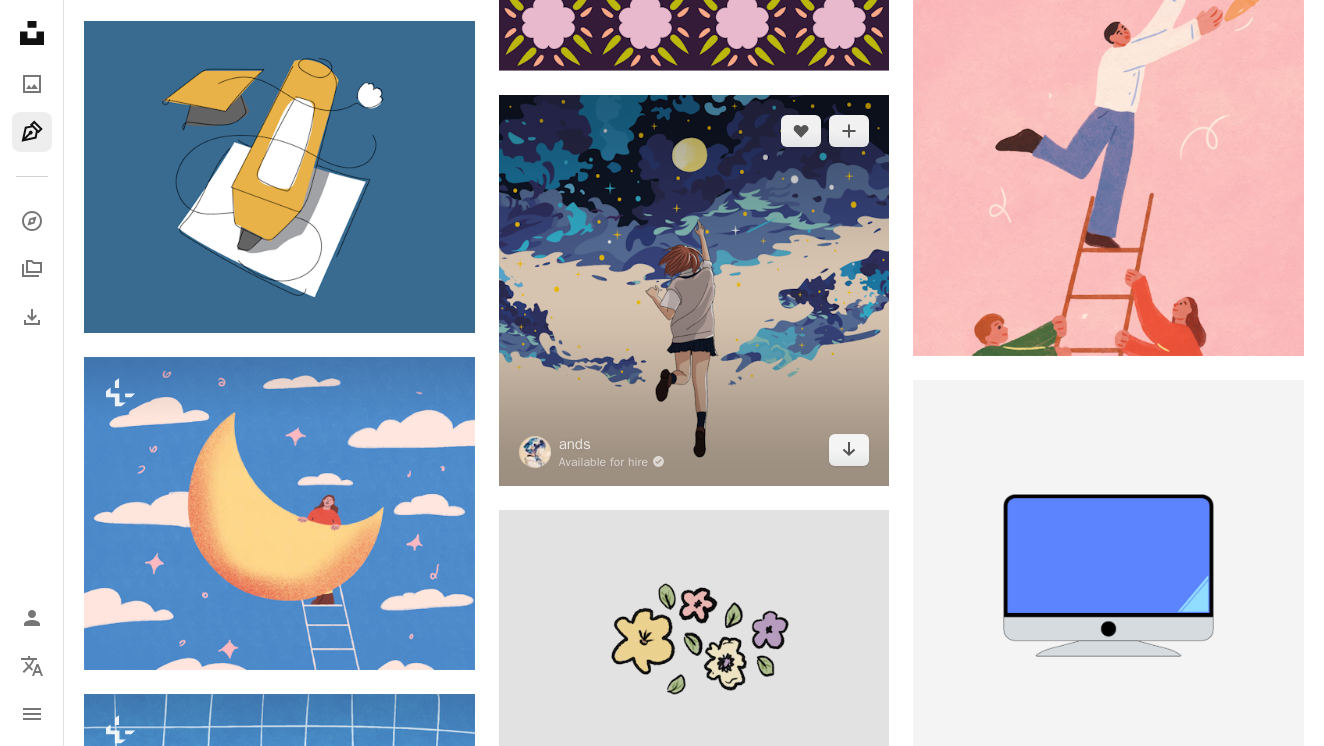 click at bounding box center (694, 290) 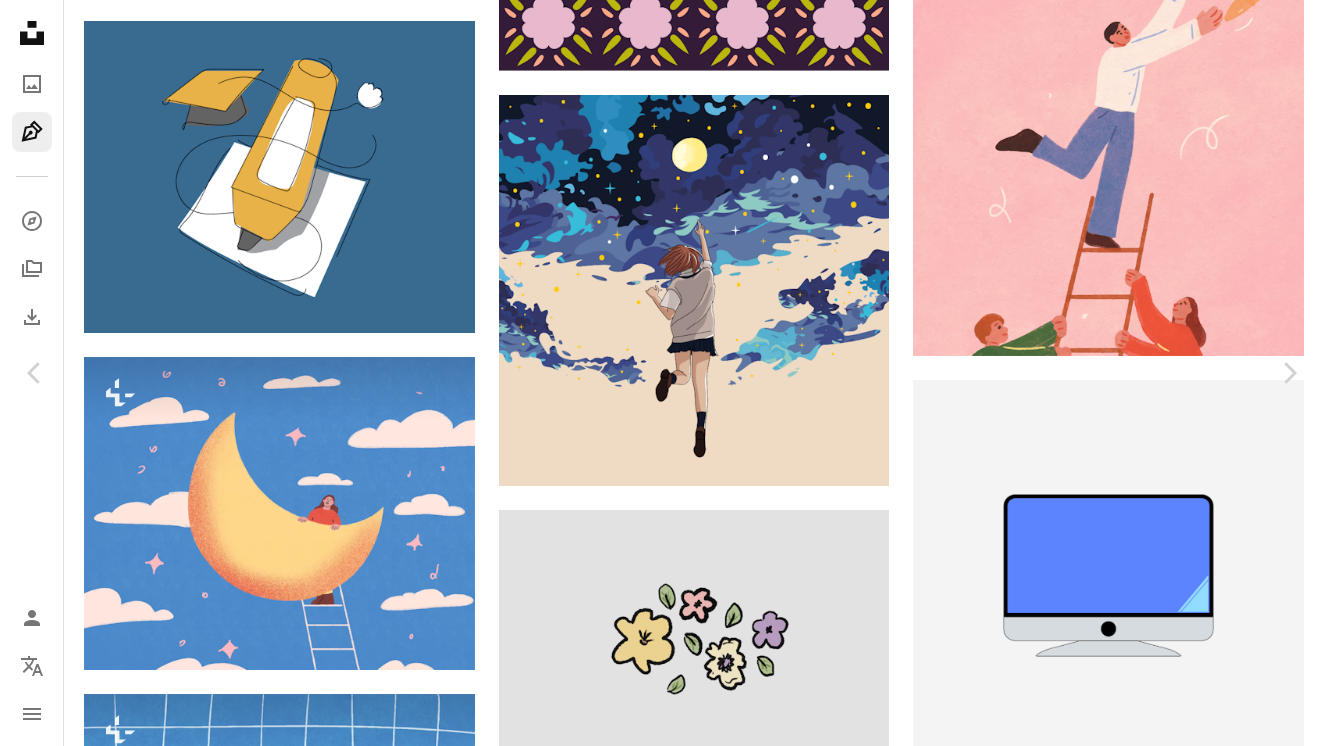 scroll, scrollTop: 2343, scrollLeft: 0, axis: vertical 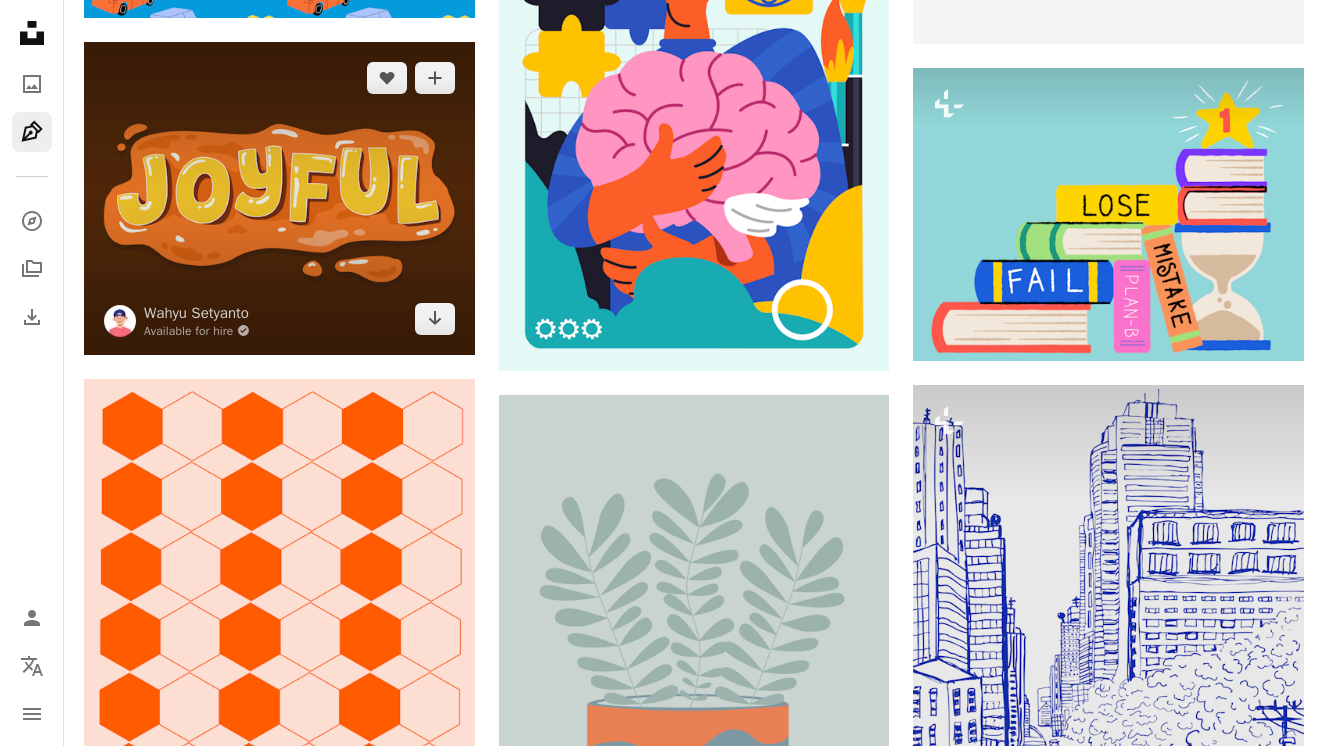 click at bounding box center (279, 198) 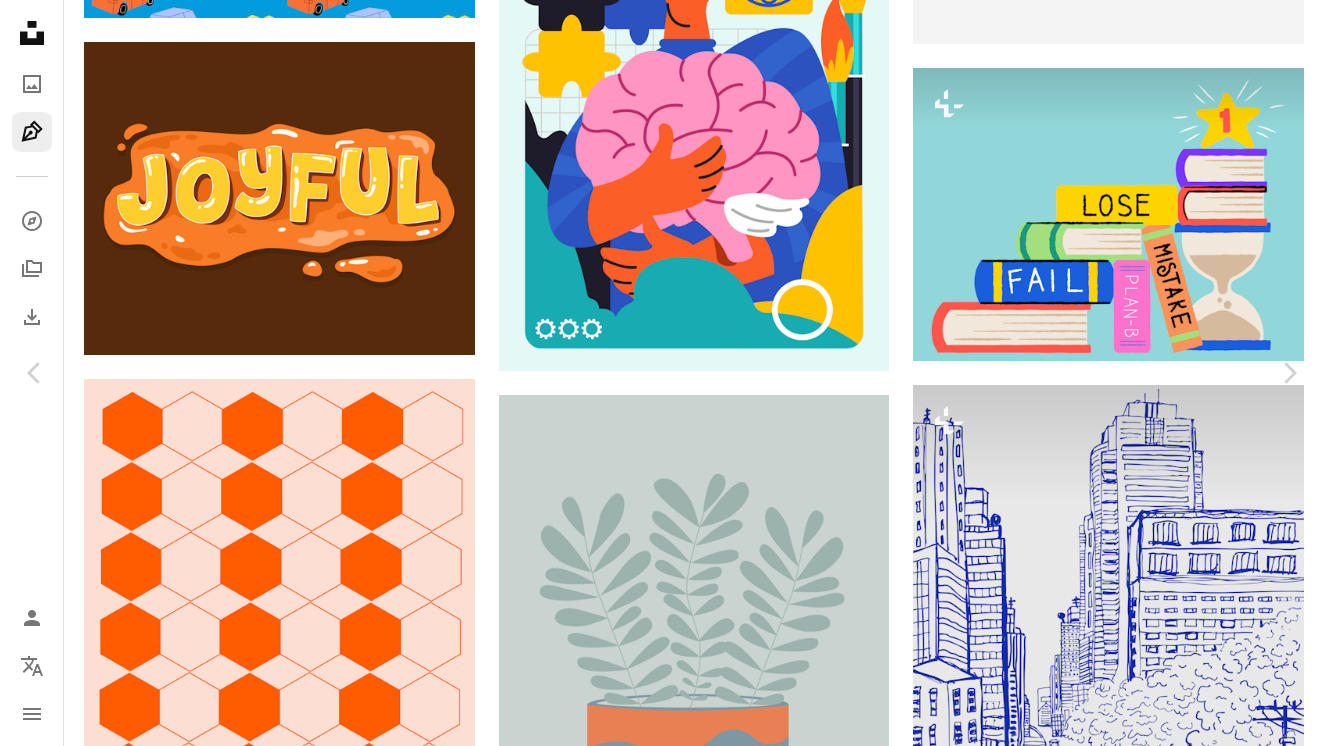 scroll, scrollTop: 5210, scrollLeft: 0, axis: vertical 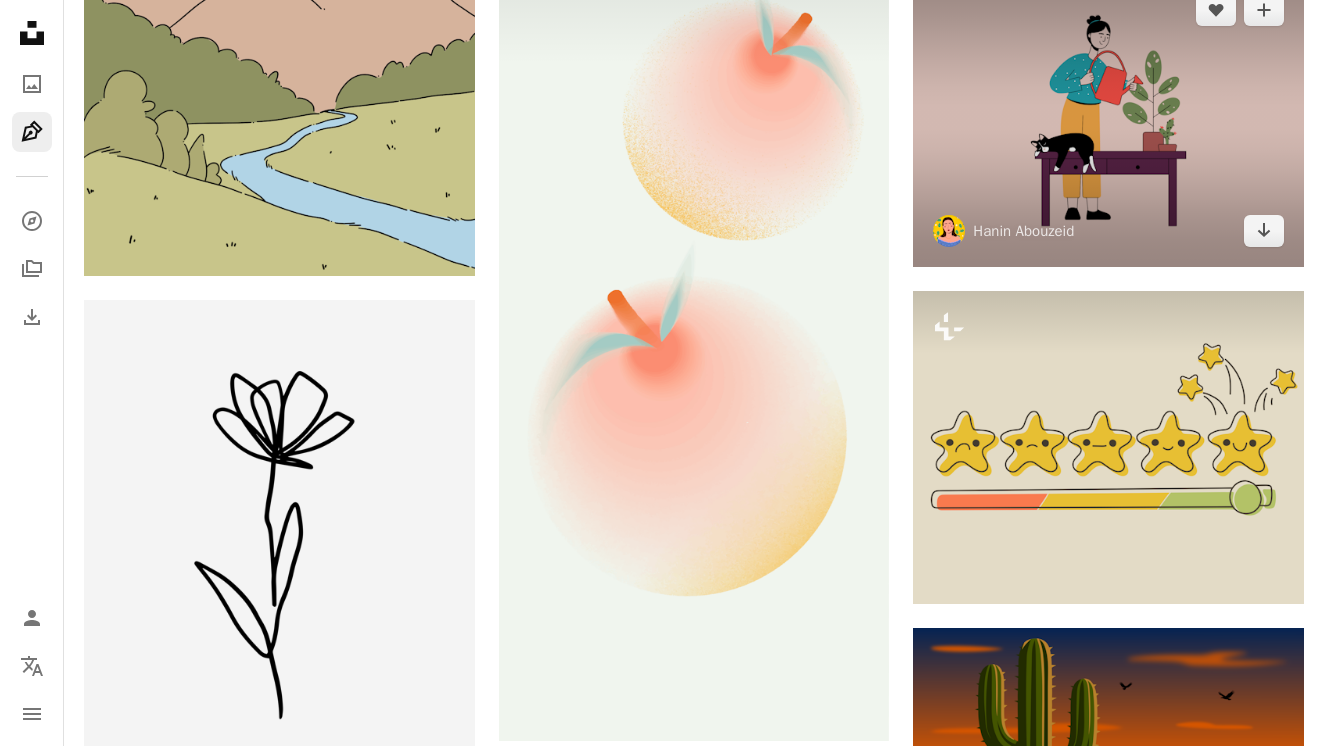 click at bounding box center (1108, 120) 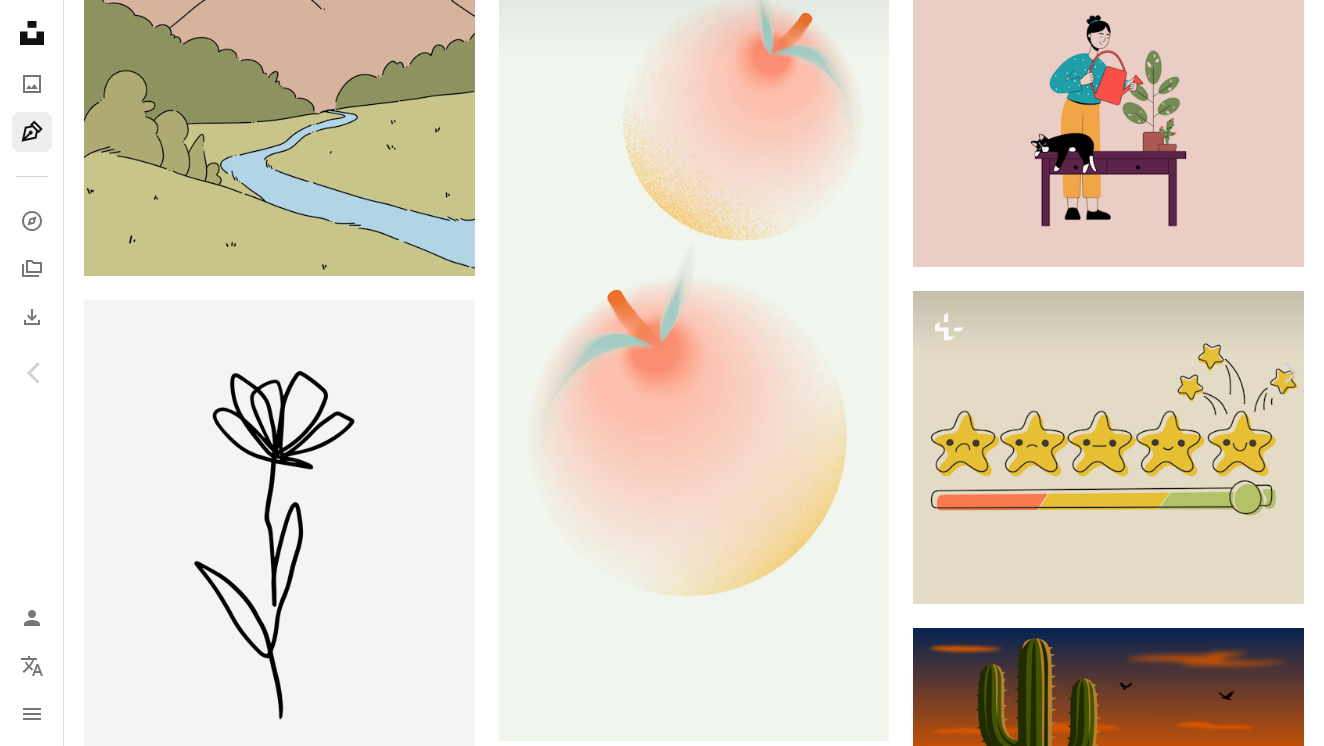 scroll, scrollTop: 746, scrollLeft: 0, axis: vertical 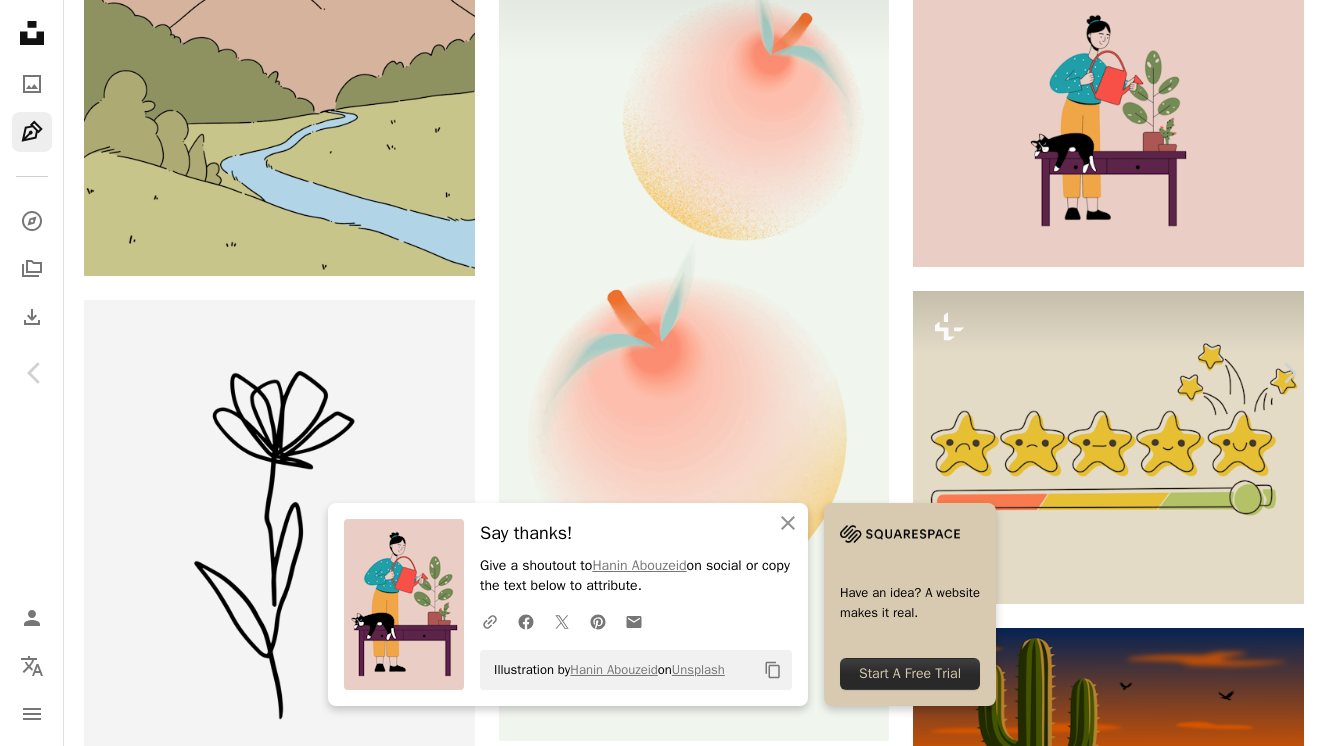 click at bounding box center [662, 4353] 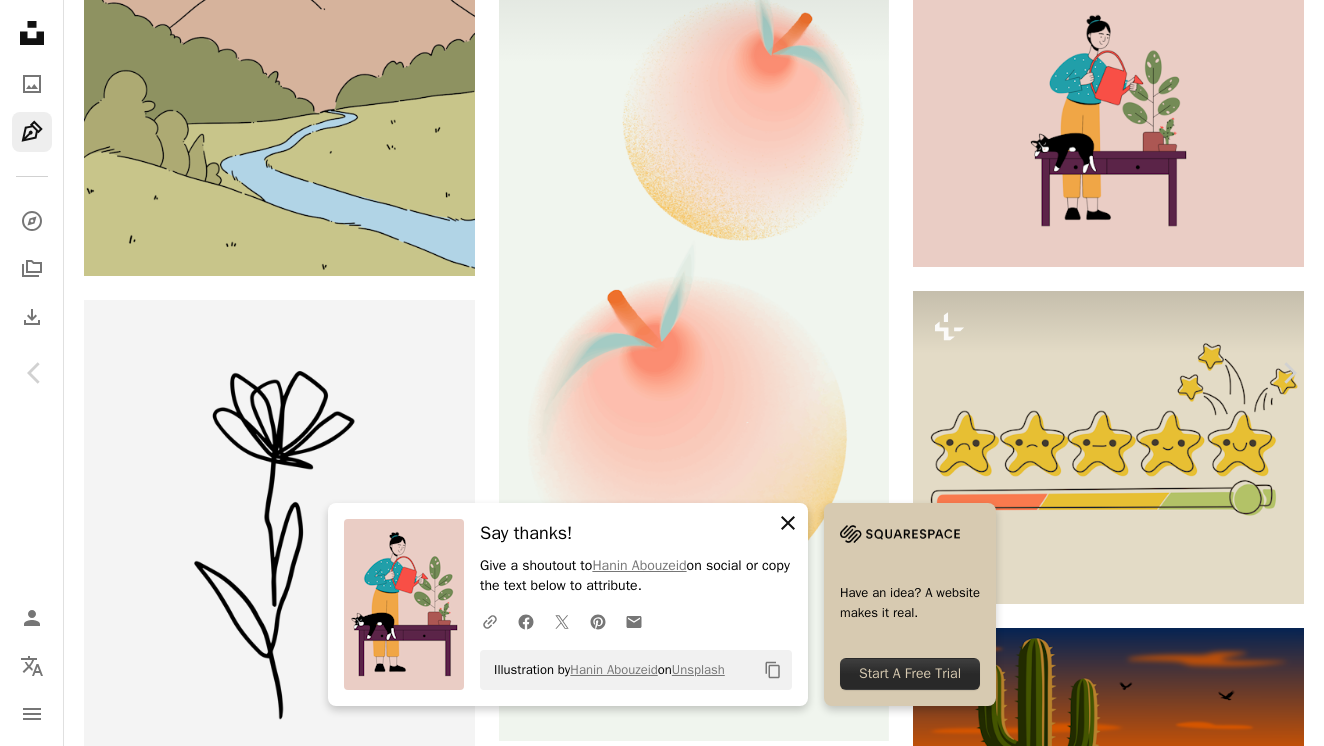 click on "An X shape" 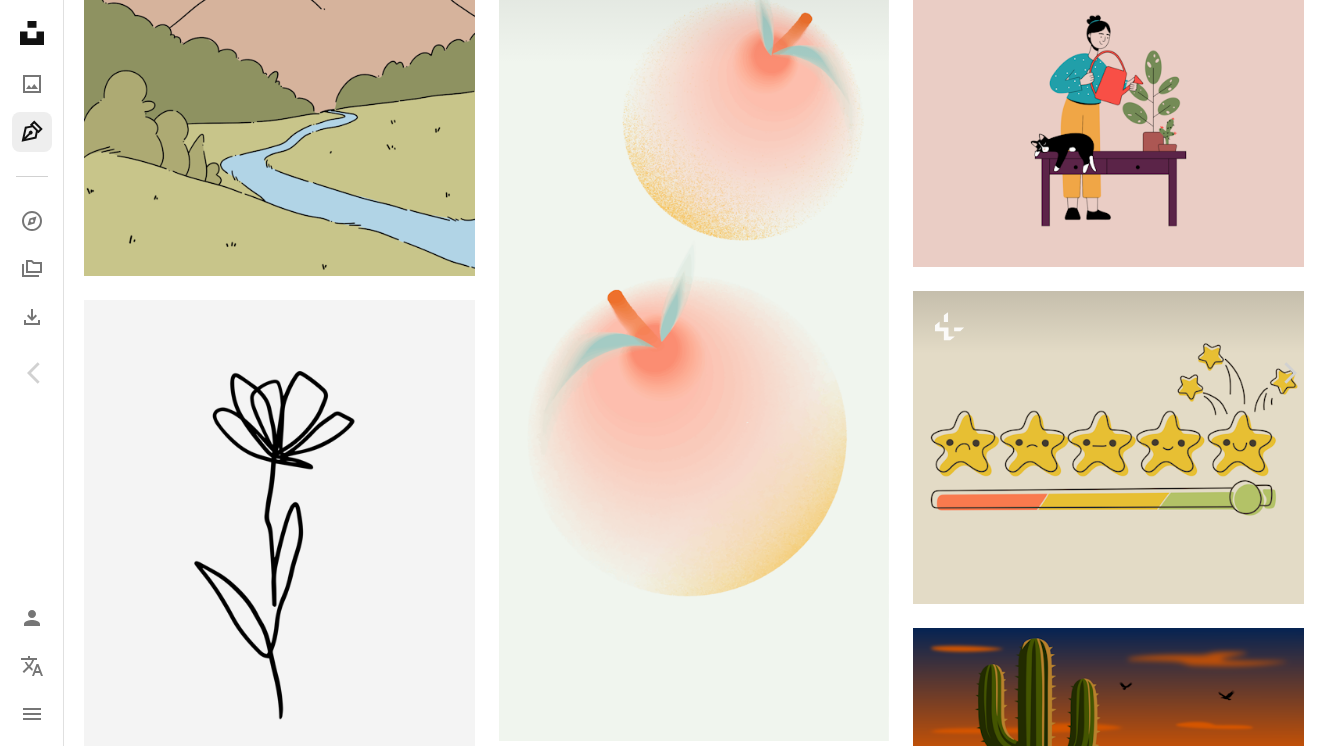 scroll, scrollTop: 5304, scrollLeft: 0, axis: vertical 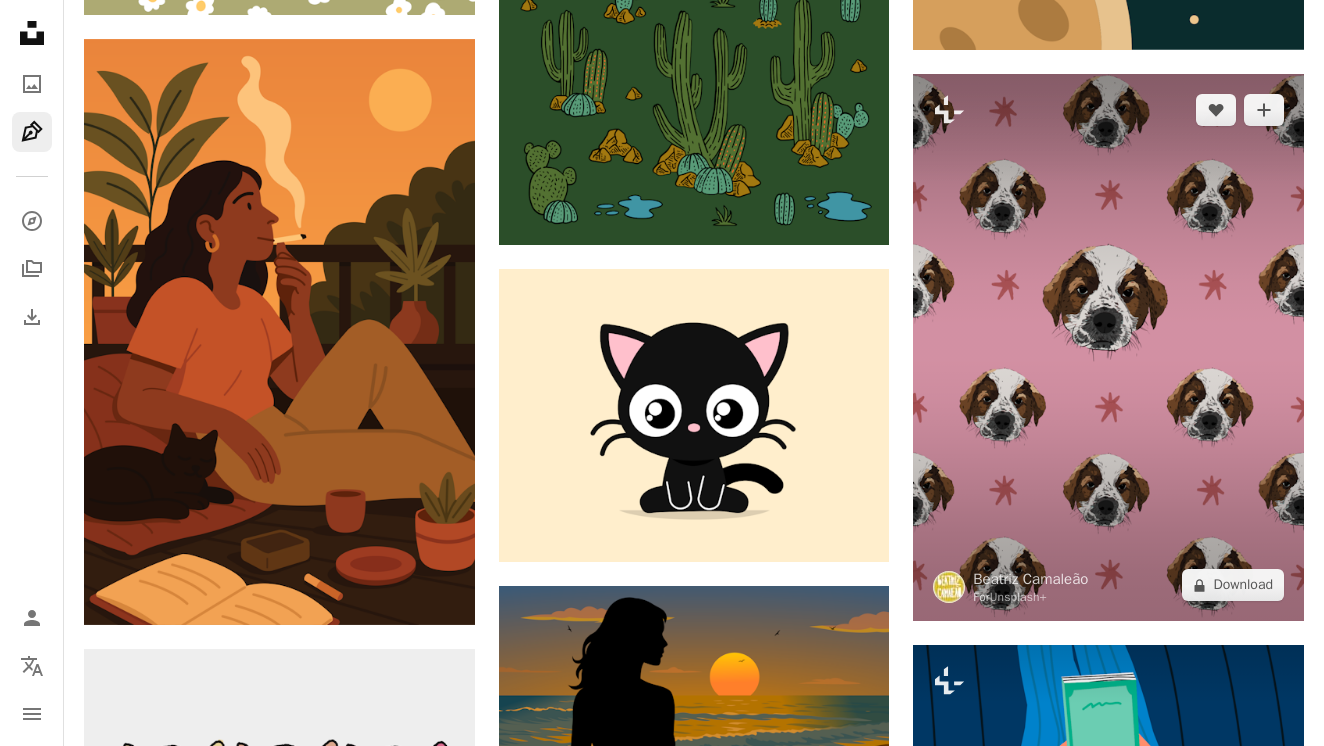 click at bounding box center [1108, 347] 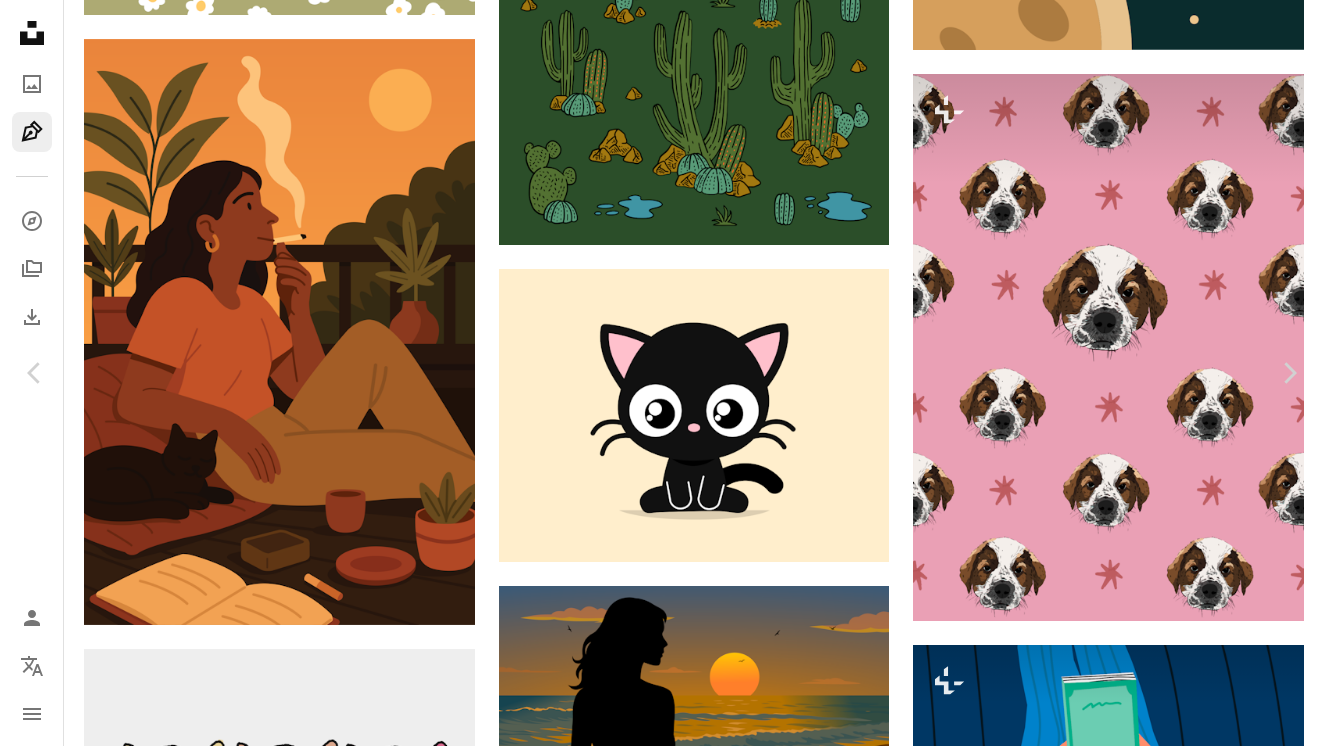 scroll, scrollTop: 912, scrollLeft: 0, axis: vertical 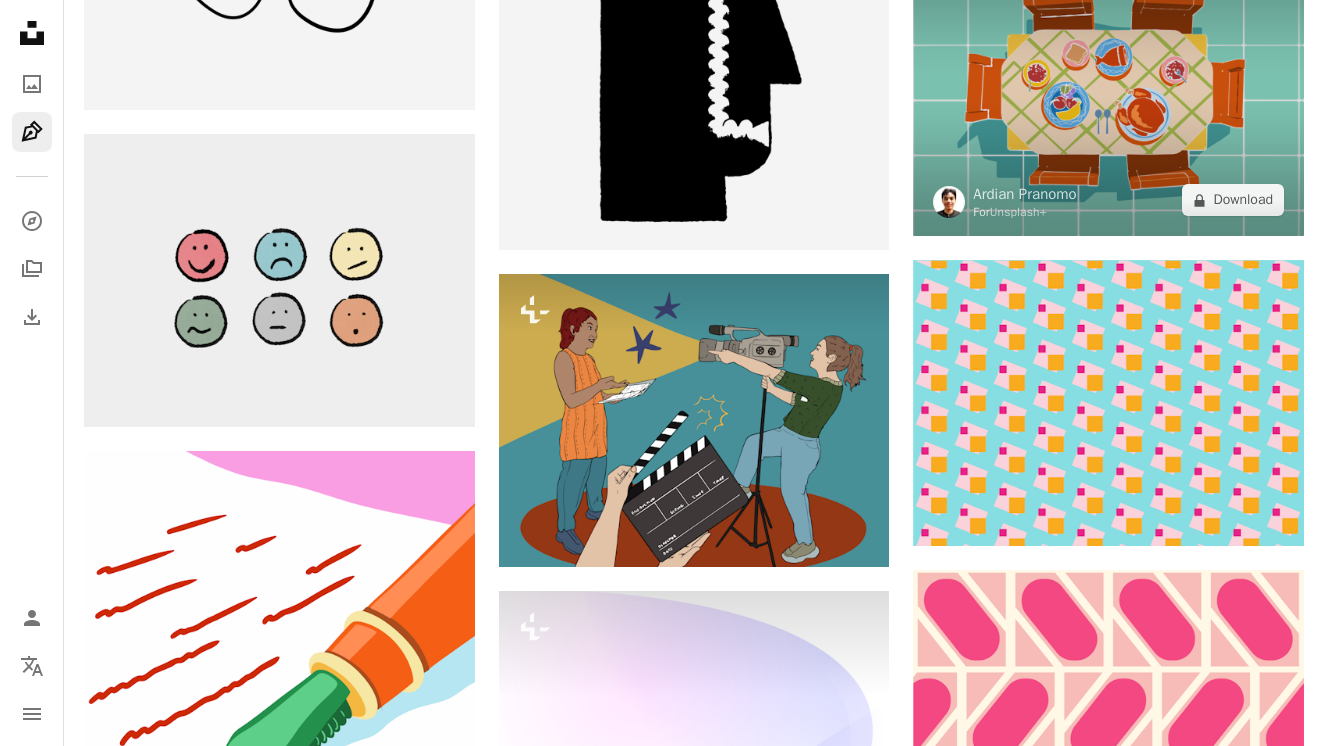 click at bounding box center [1108, 89] 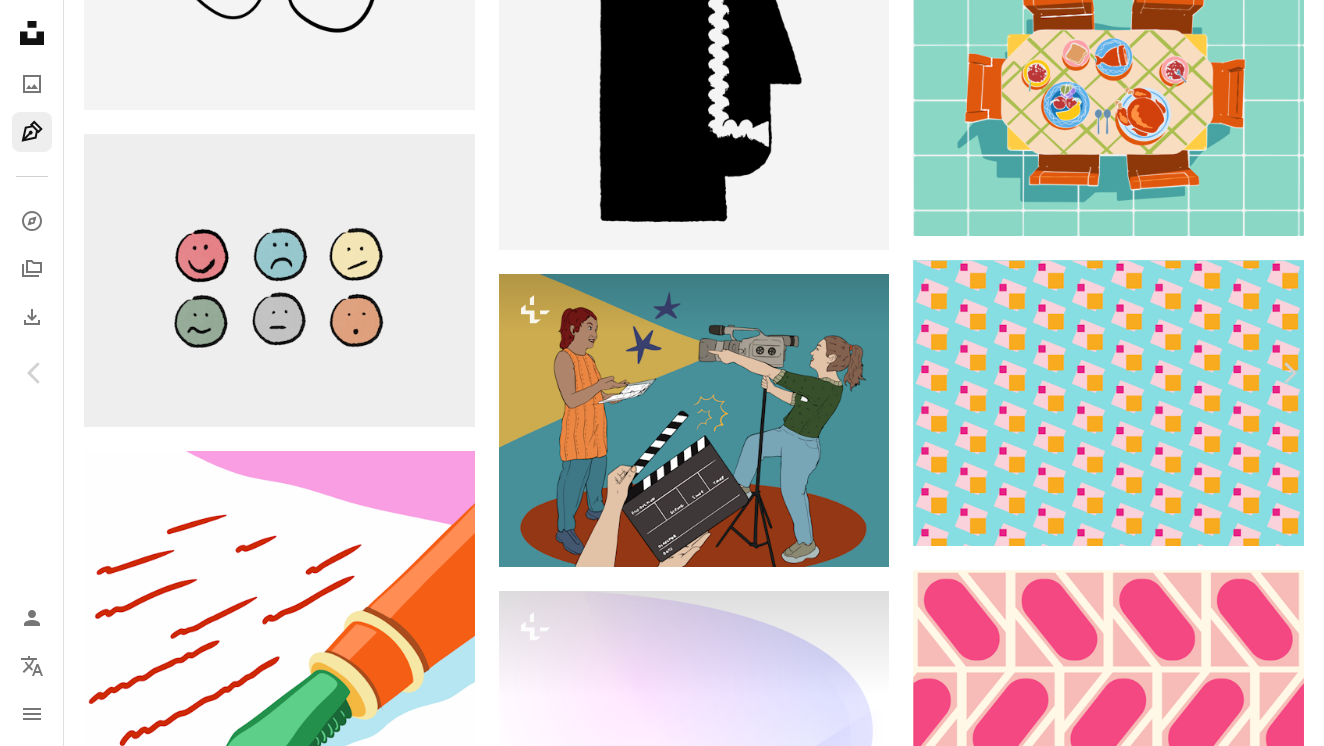 scroll, scrollTop: 2502, scrollLeft: 0, axis: vertical 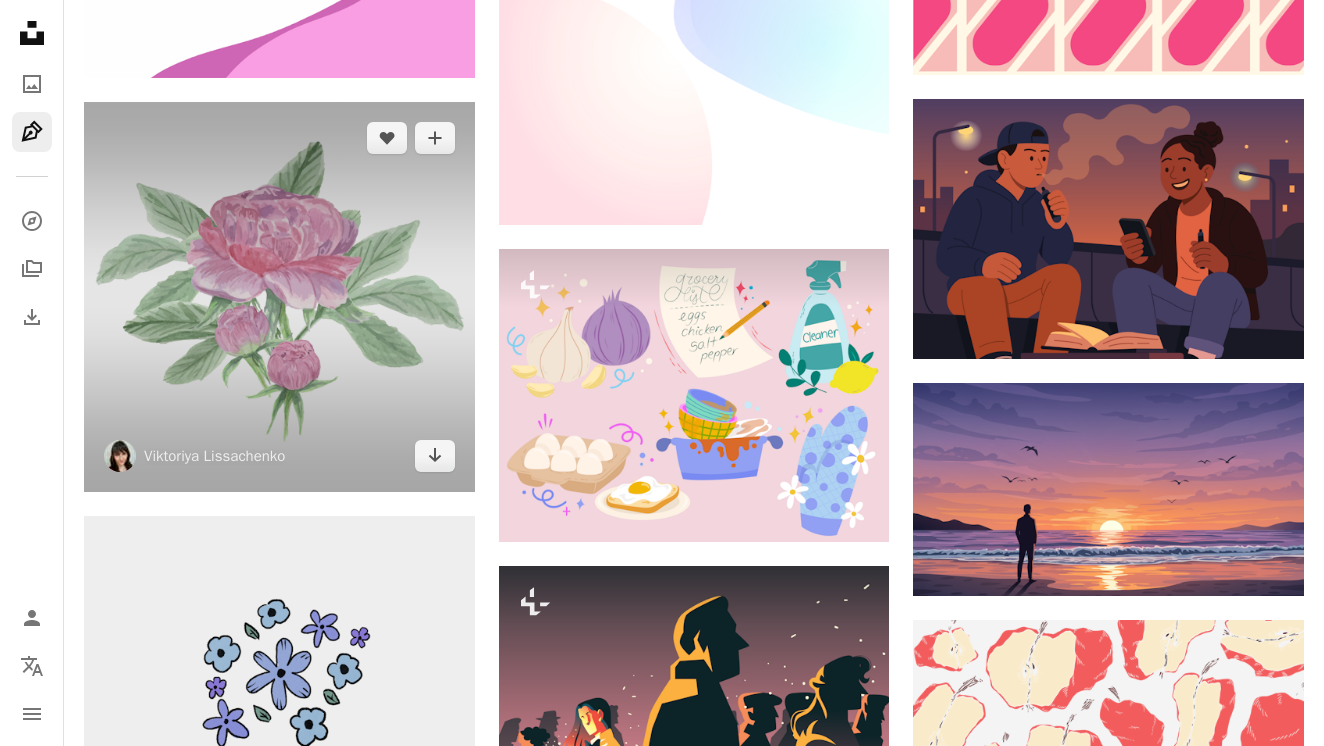 click at bounding box center (279, 297) 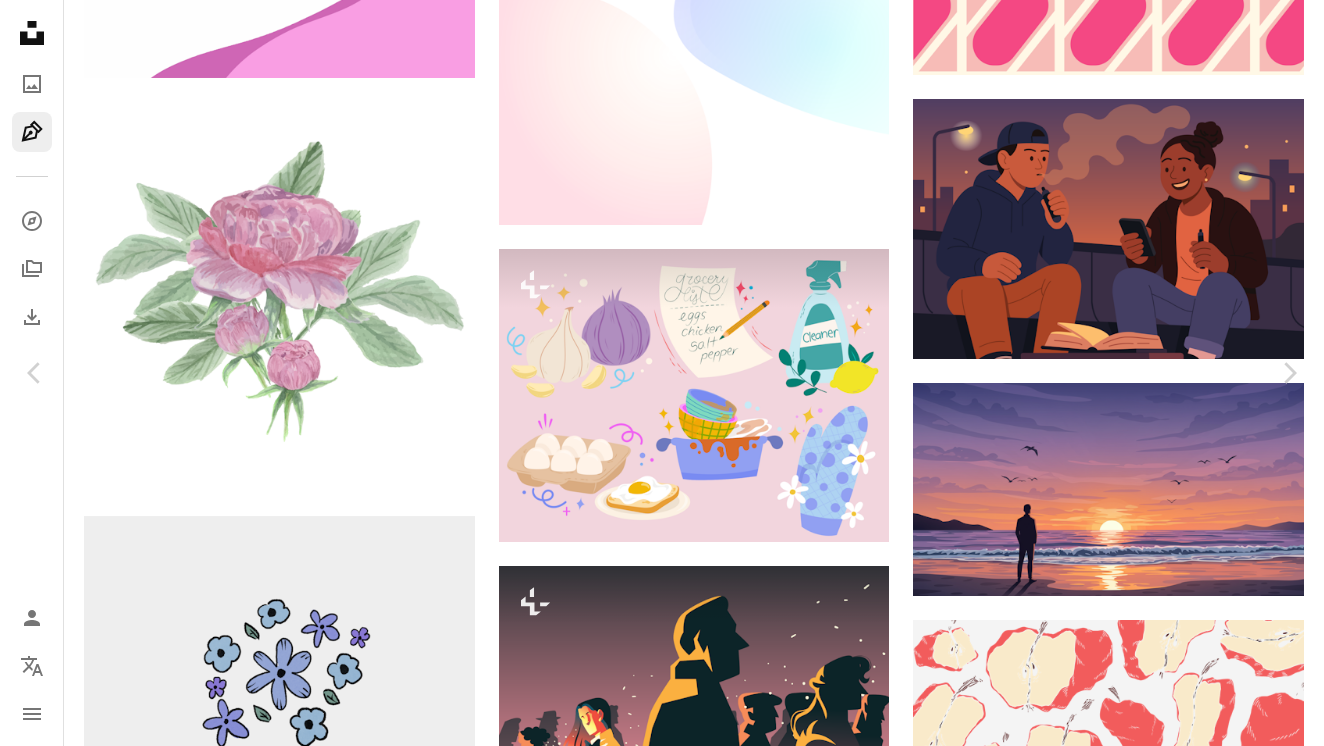 scroll, scrollTop: 2499, scrollLeft: 0, axis: vertical 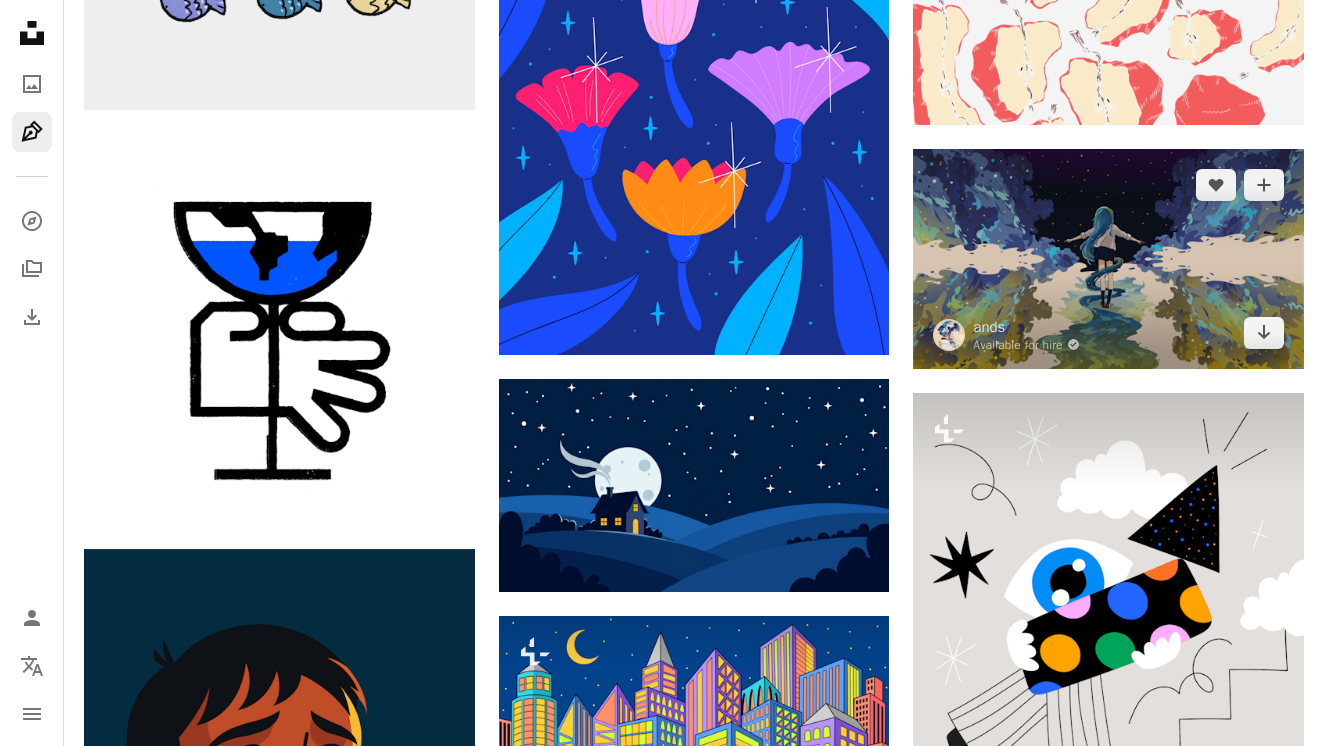 click at bounding box center (1108, 259) 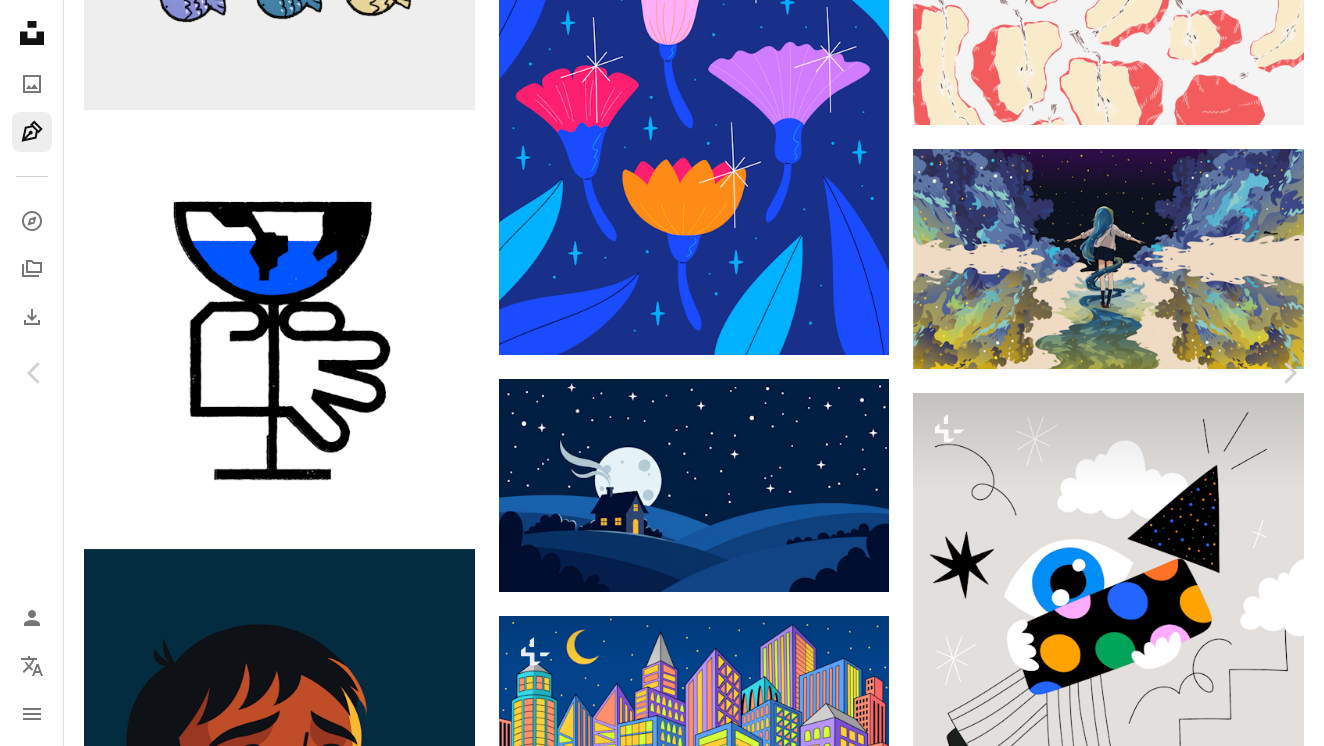 scroll, scrollTop: 1739, scrollLeft: 0, axis: vertical 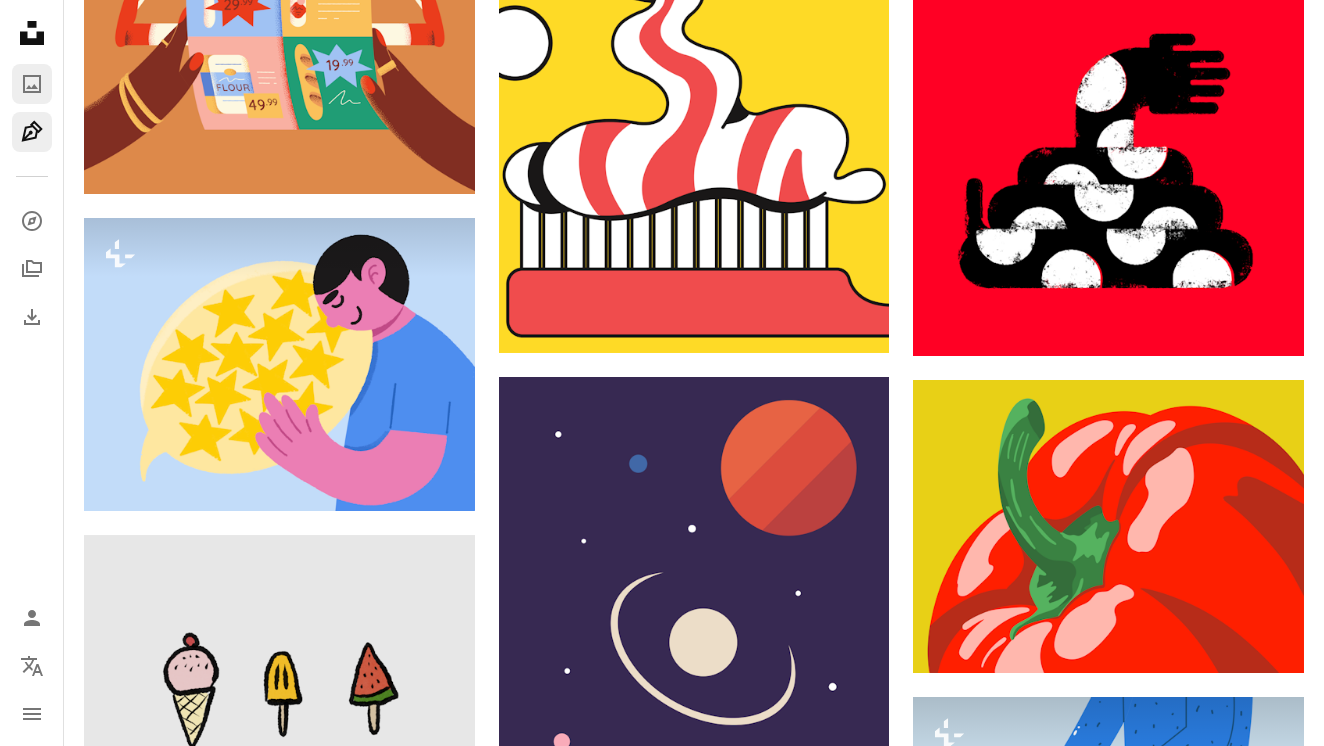 click on "A photo" 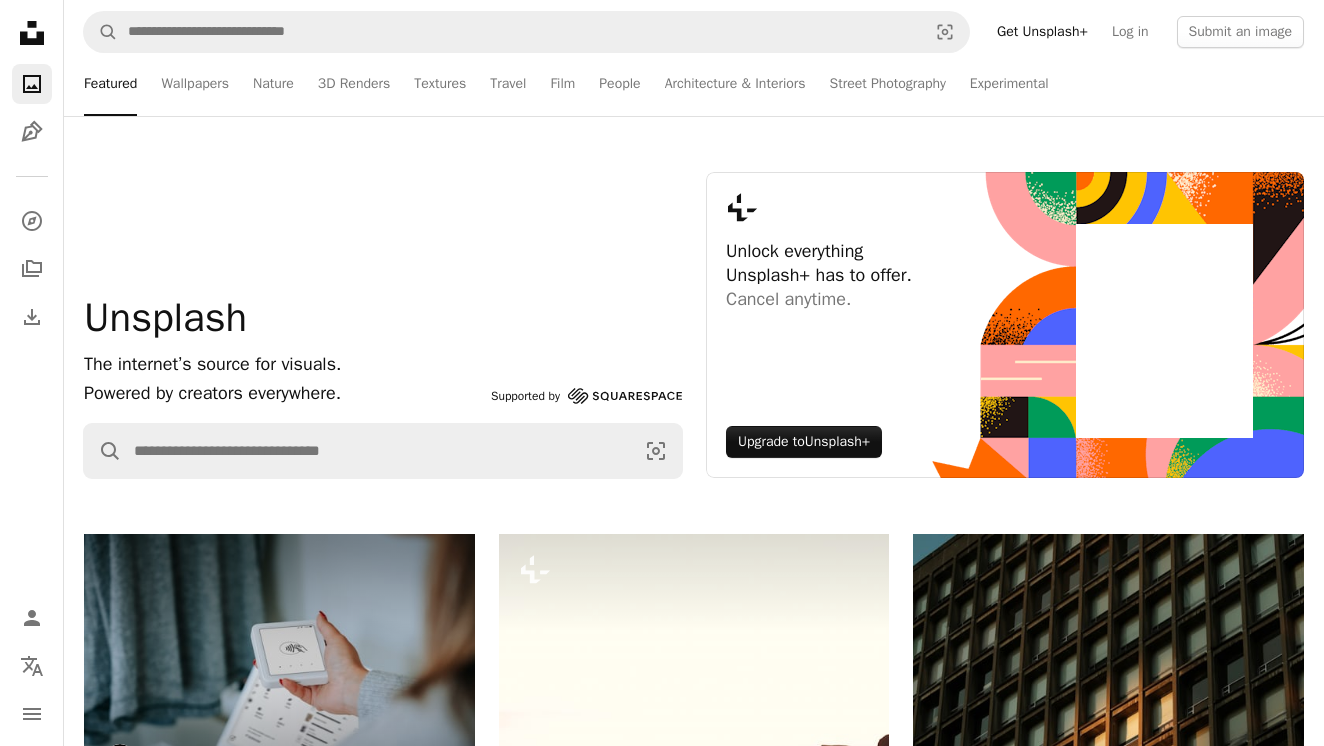 scroll, scrollTop: 0, scrollLeft: 0, axis: both 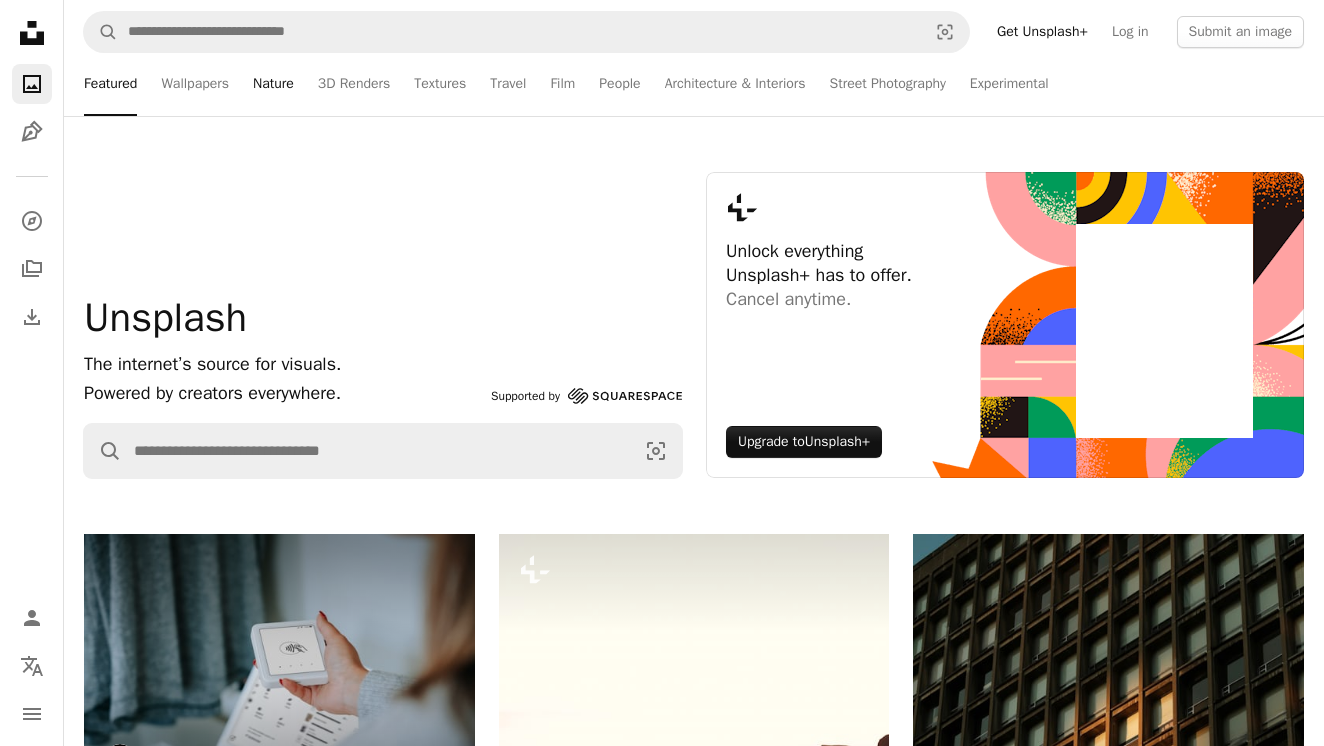 click on "Nature" at bounding box center [273, 84] 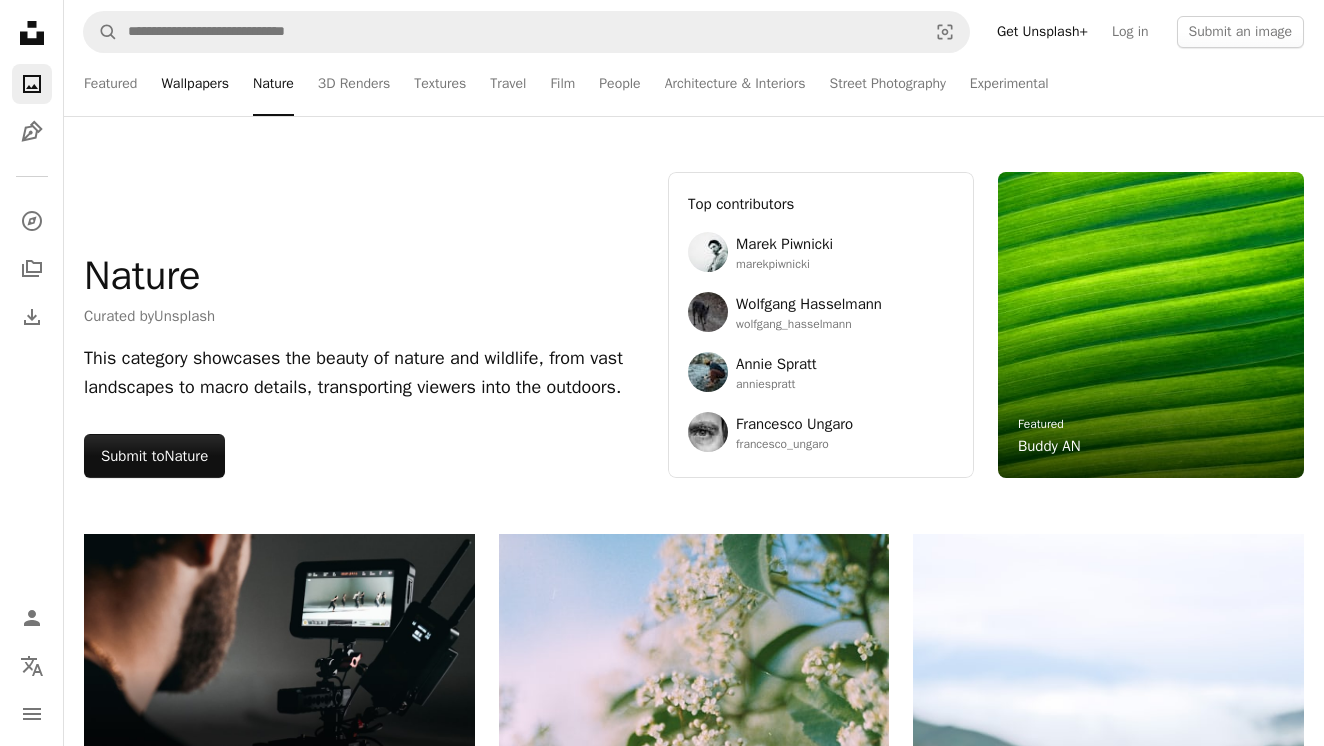 click on "Wallpapers" at bounding box center [195, 84] 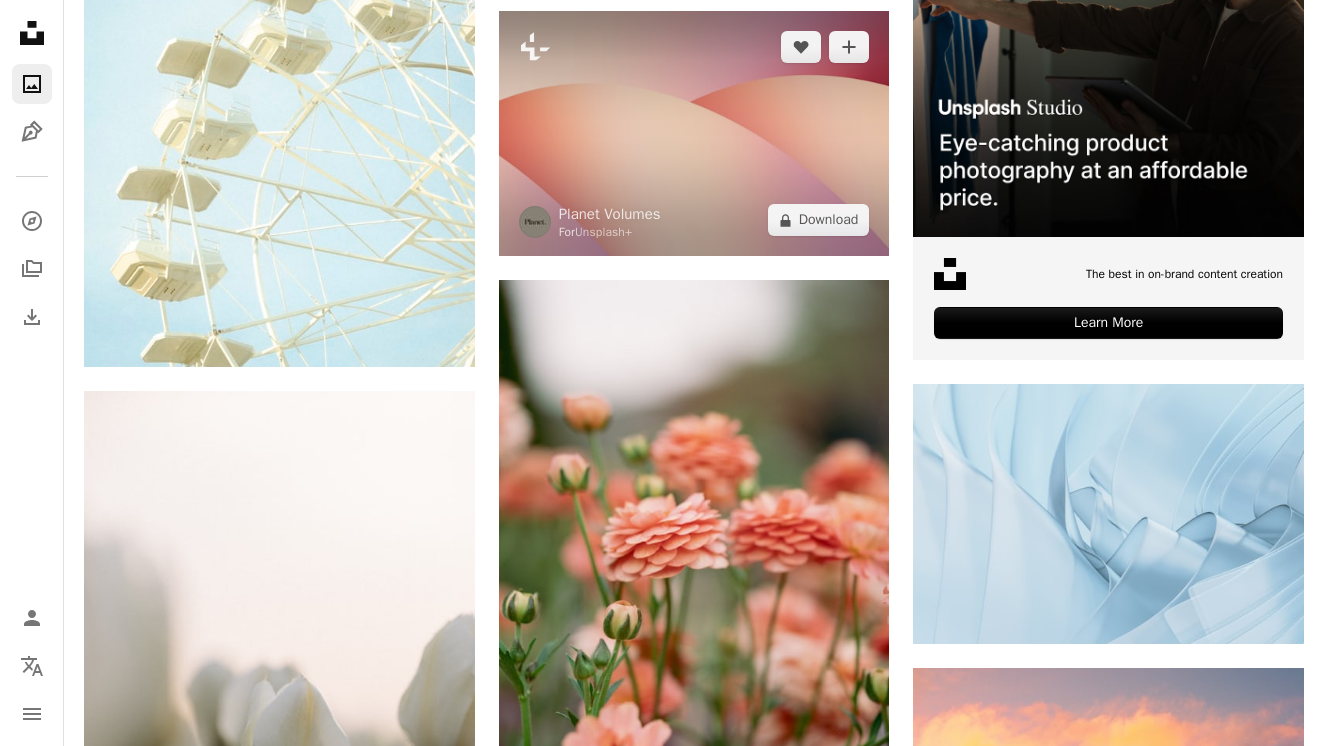 scroll, scrollTop: 6490, scrollLeft: 0, axis: vertical 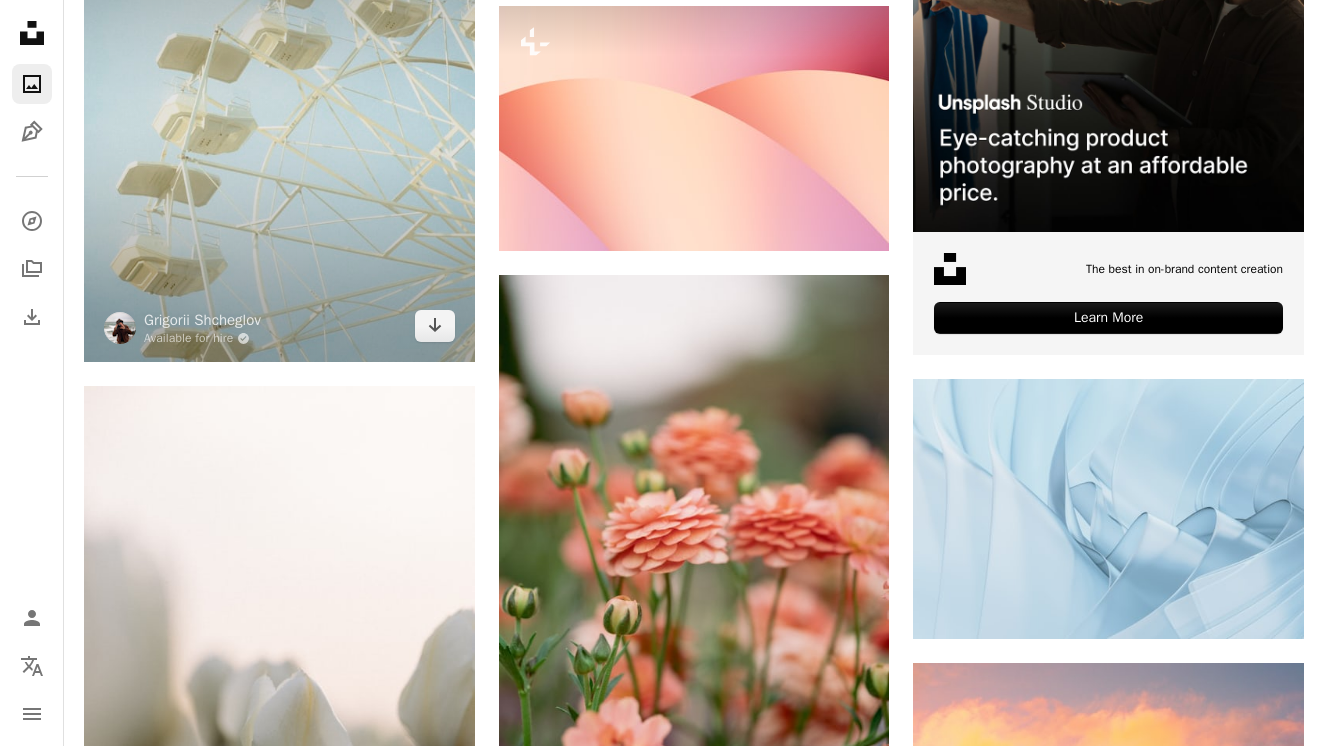 click at bounding box center (279, 118) 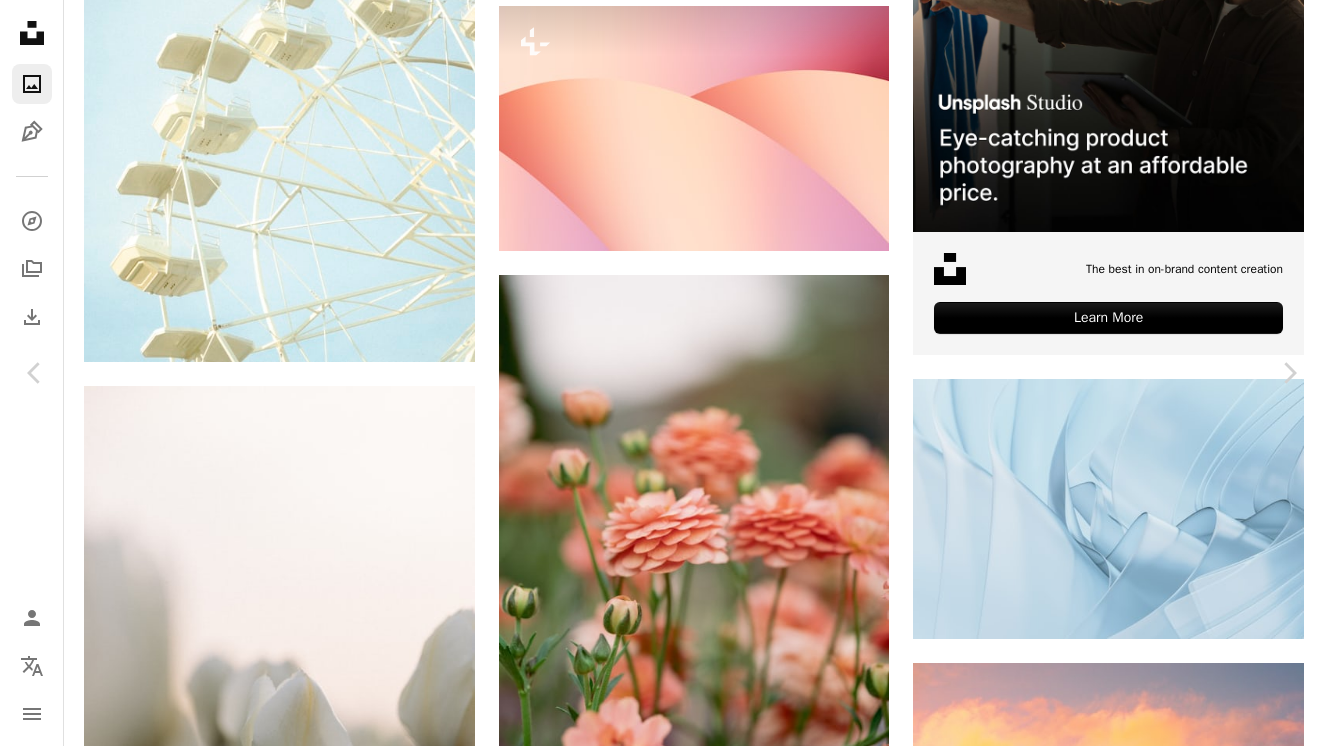 scroll, scrollTop: 1916, scrollLeft: 0, axis: vertical 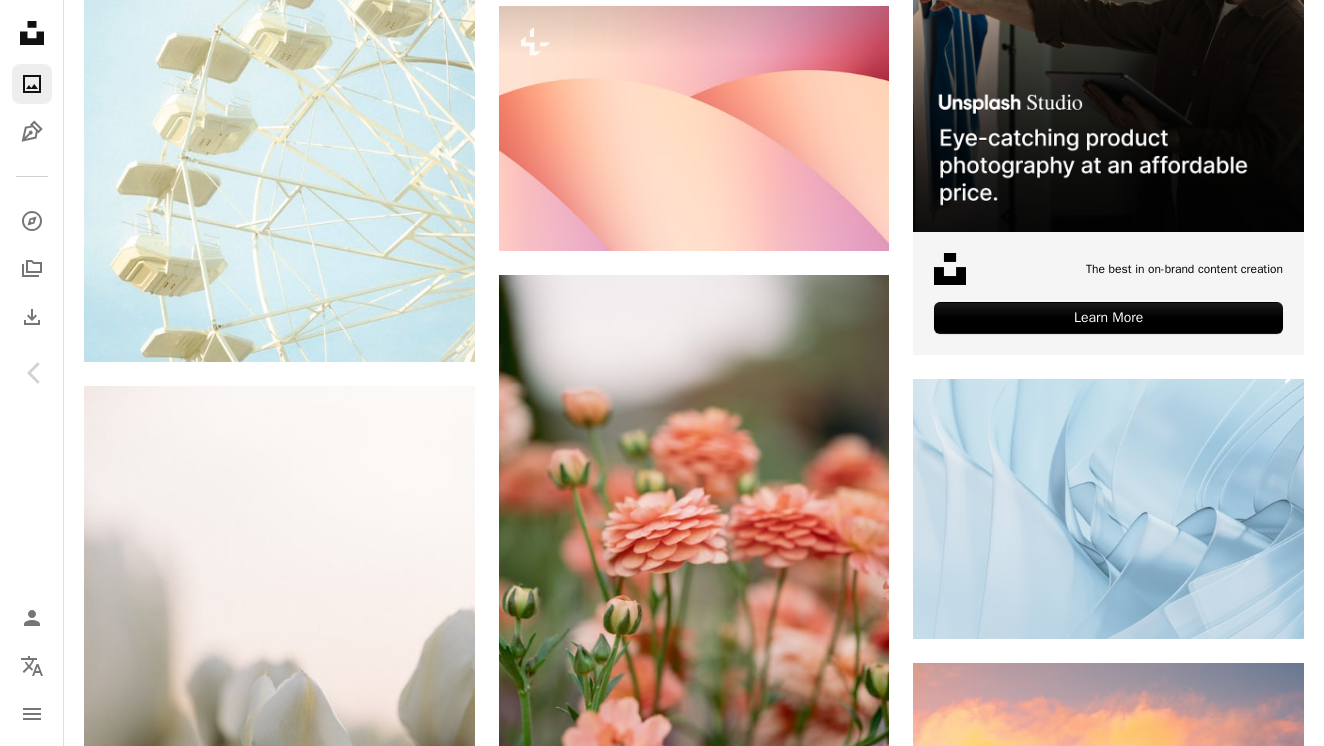 click on "Chevron right" at bounding box center [1289, 373] 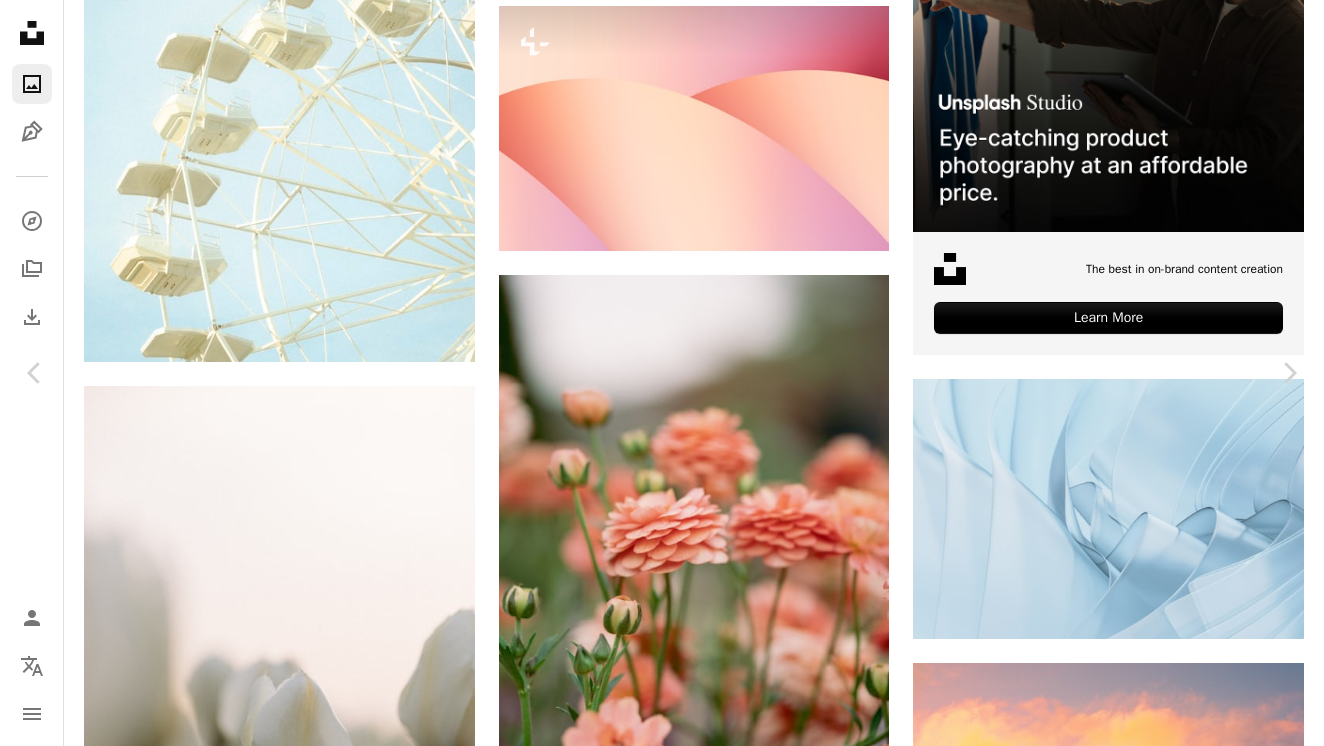 click on "An X shape Chevron left Chevron right [FIRST] [LAST] [USERNAME] A heart A plus sign Download free Chevron down Zoom in Views 336,795 Downloads 9,413 Featured in Photos ,  Wallpapers A forward-right arrow Share Info icon Info More Actions Calendar outlined Published  3 weeks ago Safety Free to use under the  Unsplash License wallpaper background abstract 3d render wallpapers backgrounds bright organic High Resolution Images neutral color human white baby Free images Browse premium related images on iStock  |  Save 20% with code UNSPLASH20 View more on iStock  ↗ Related images A heart A plus sign Divazus Fabric Store Arrow pointing down A heart A plus sign [FIRST] [LAST] Arrow pointing down Plus sign for Unsplash+ A heart A plus sign [FIRST] [LAST] For  Unsplash+ A lock Download A heart A plus sign [FIRST] [LAST] Arrow pointing down A heart A plus sign [FIRST] [LAST] Available for hire A checkmark inside of a circle Arrow pointing down A heart A plus sign [FIRST] [LAST] Arrow pointing down A heart Shaawn" at bounding box center [662, 4530] 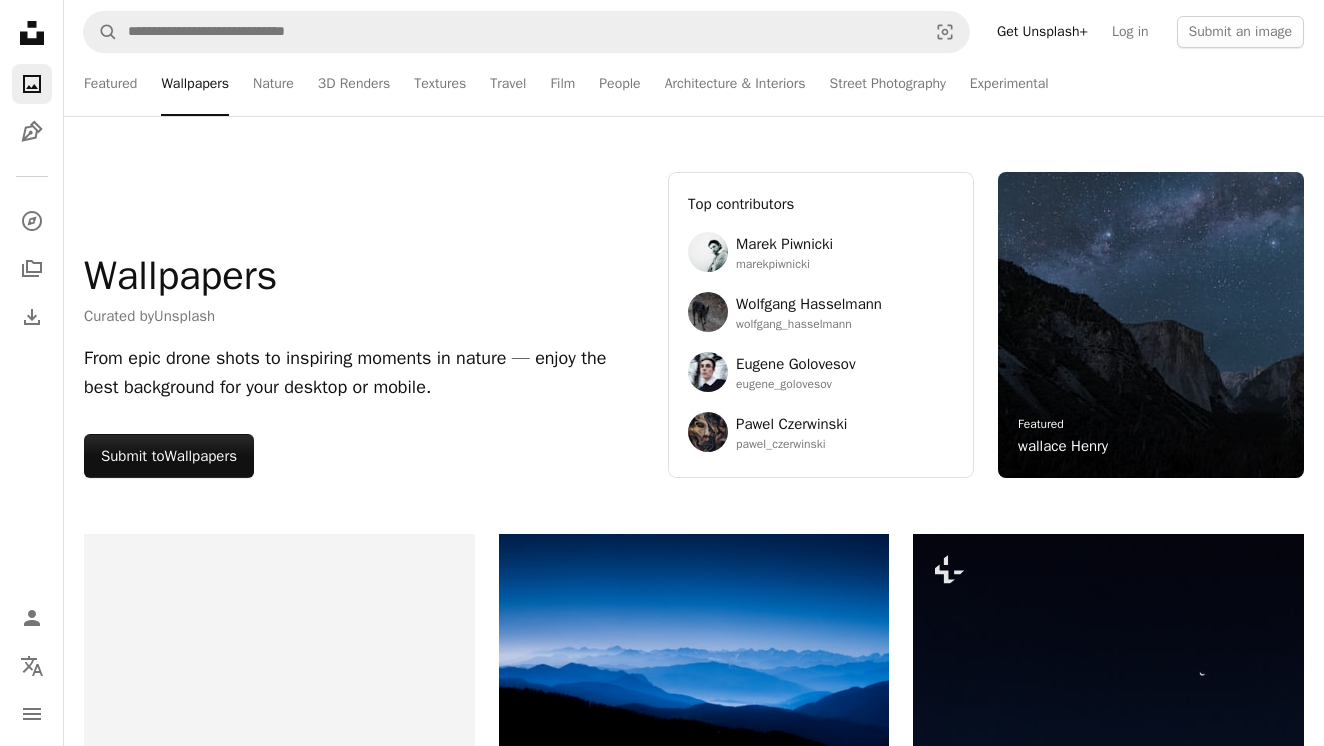 scroll, scrollTop: 0, scrollLeft: 0, axis: both 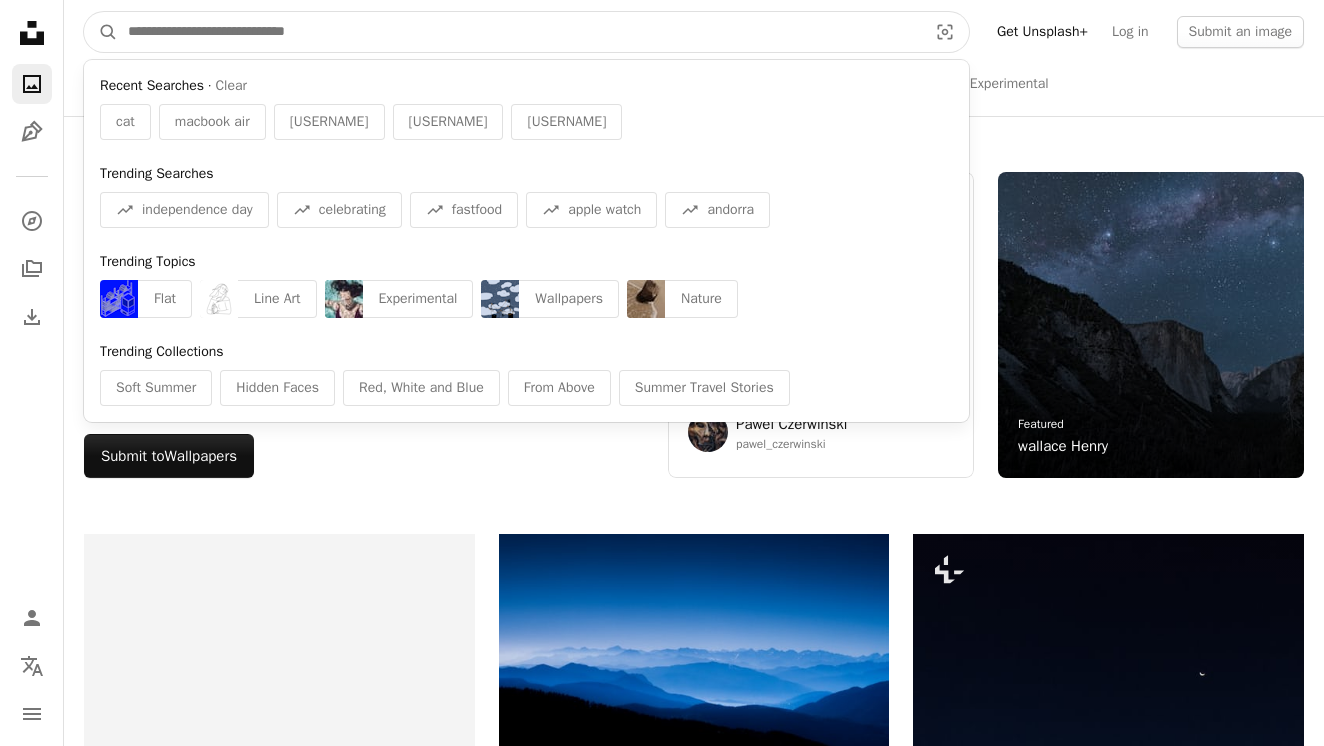 click at bounding box center (519, 32) 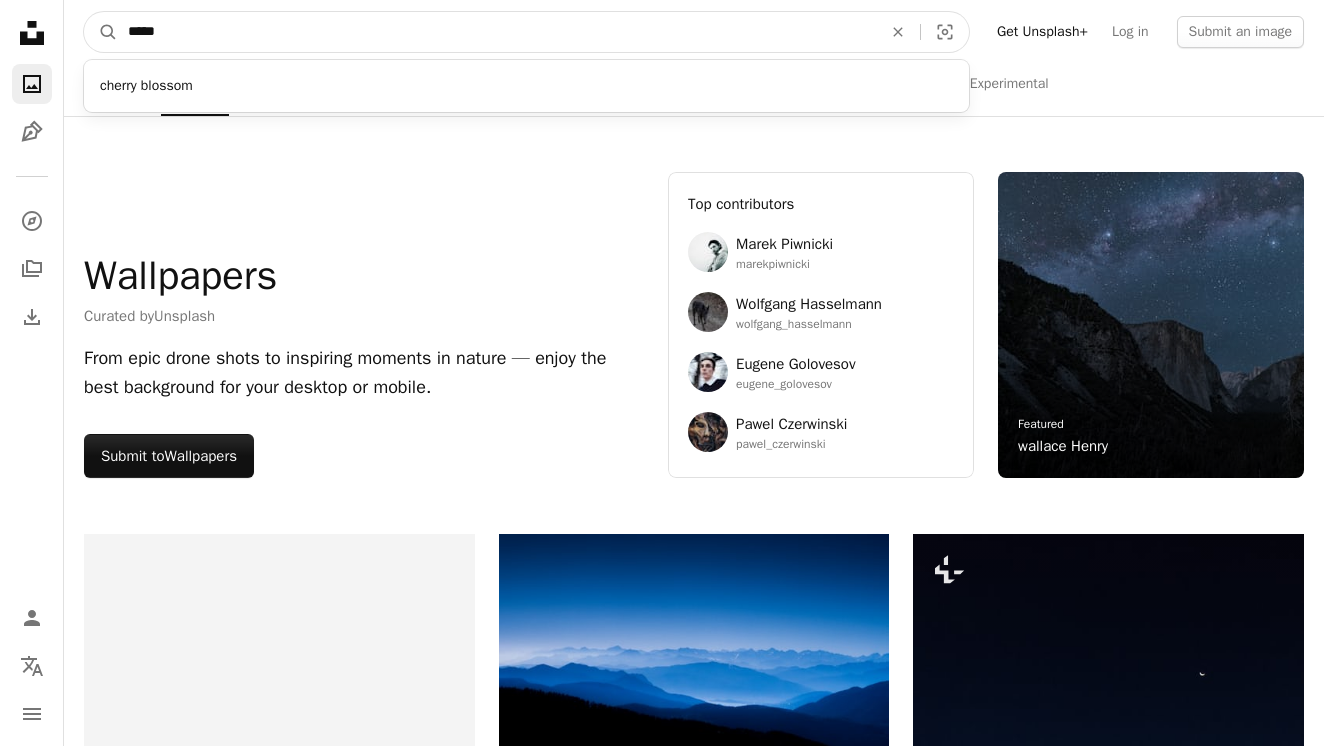 type on "*****" 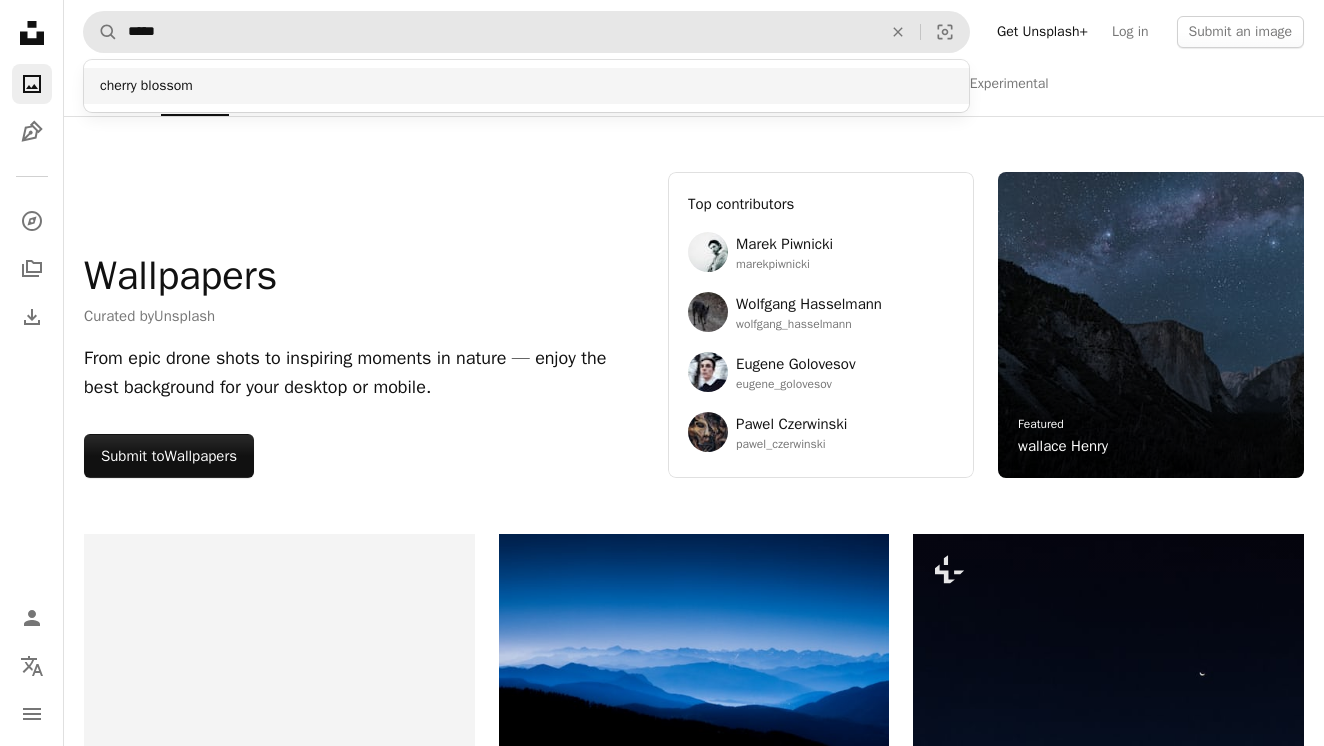 click on "cherry blossom" at bounding box center [526, 86] 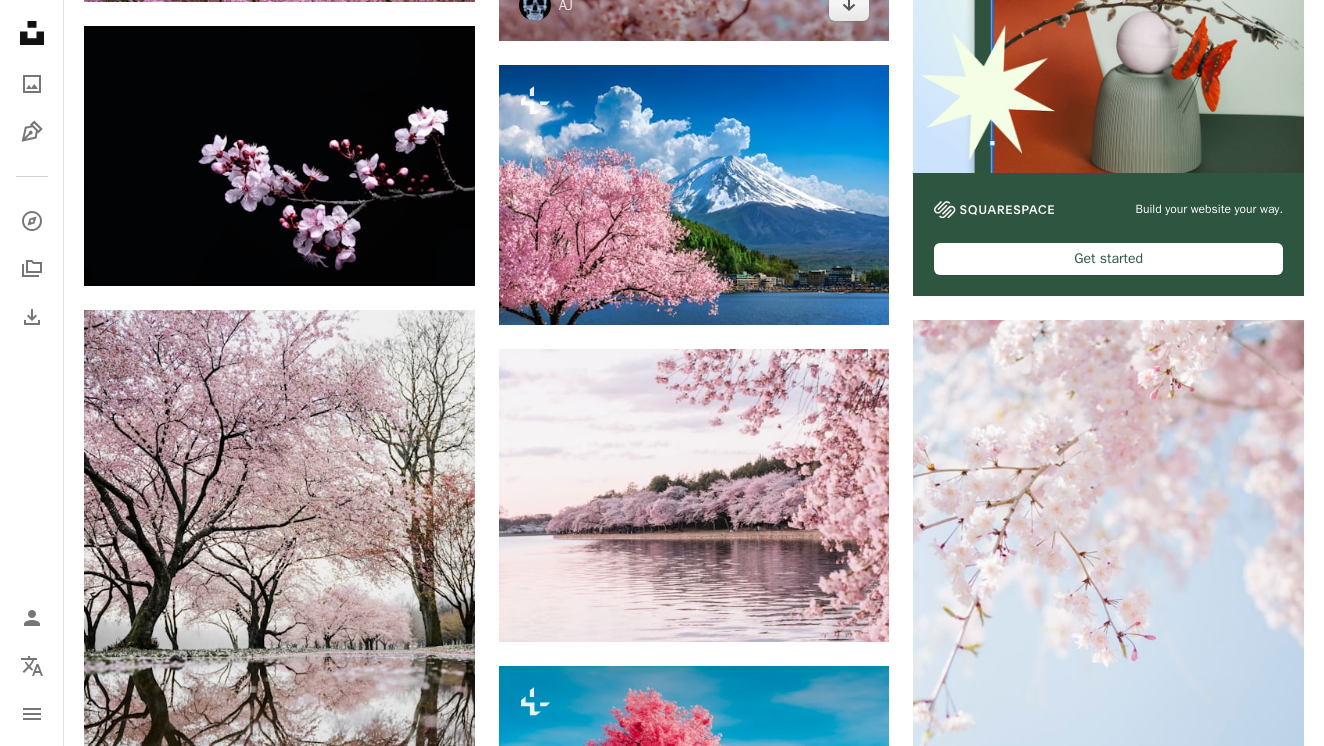 scroll, scrollTop: 725, scrollLeft: 0, axis: vertical 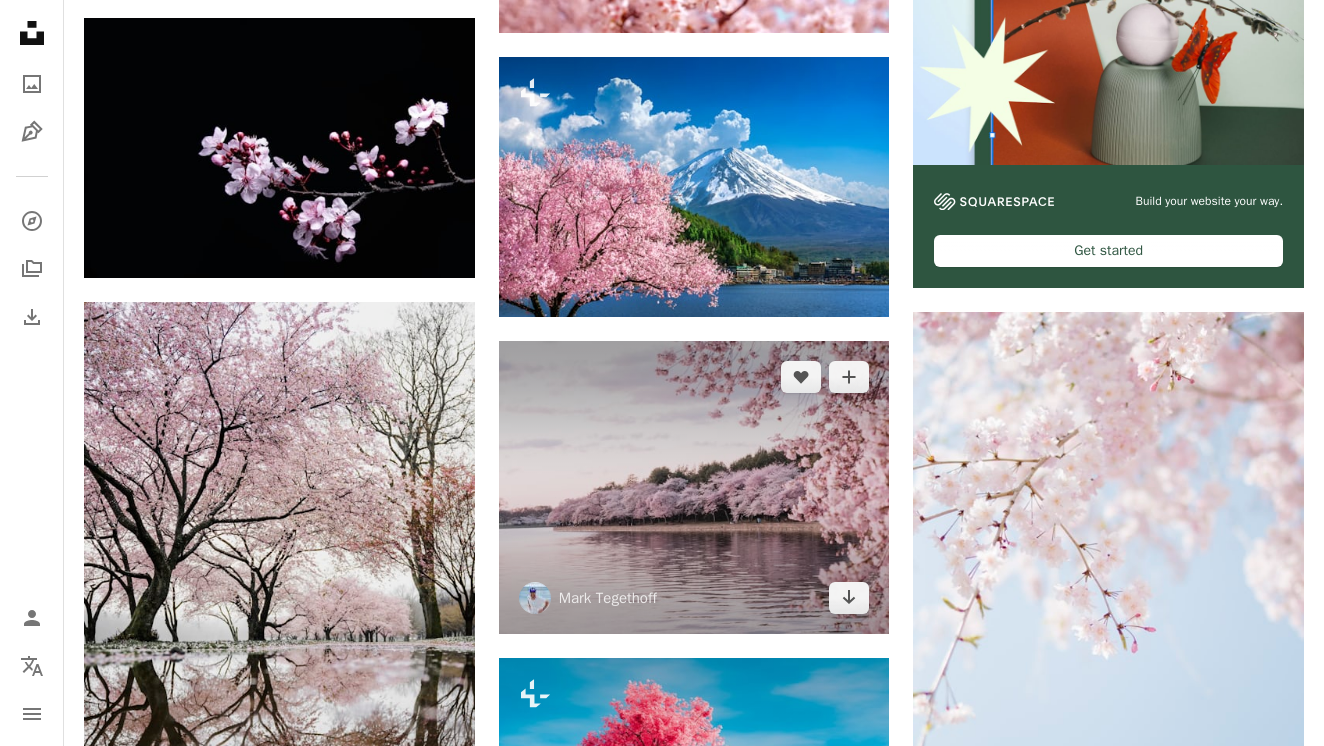 click at bounding box center [694, 487] 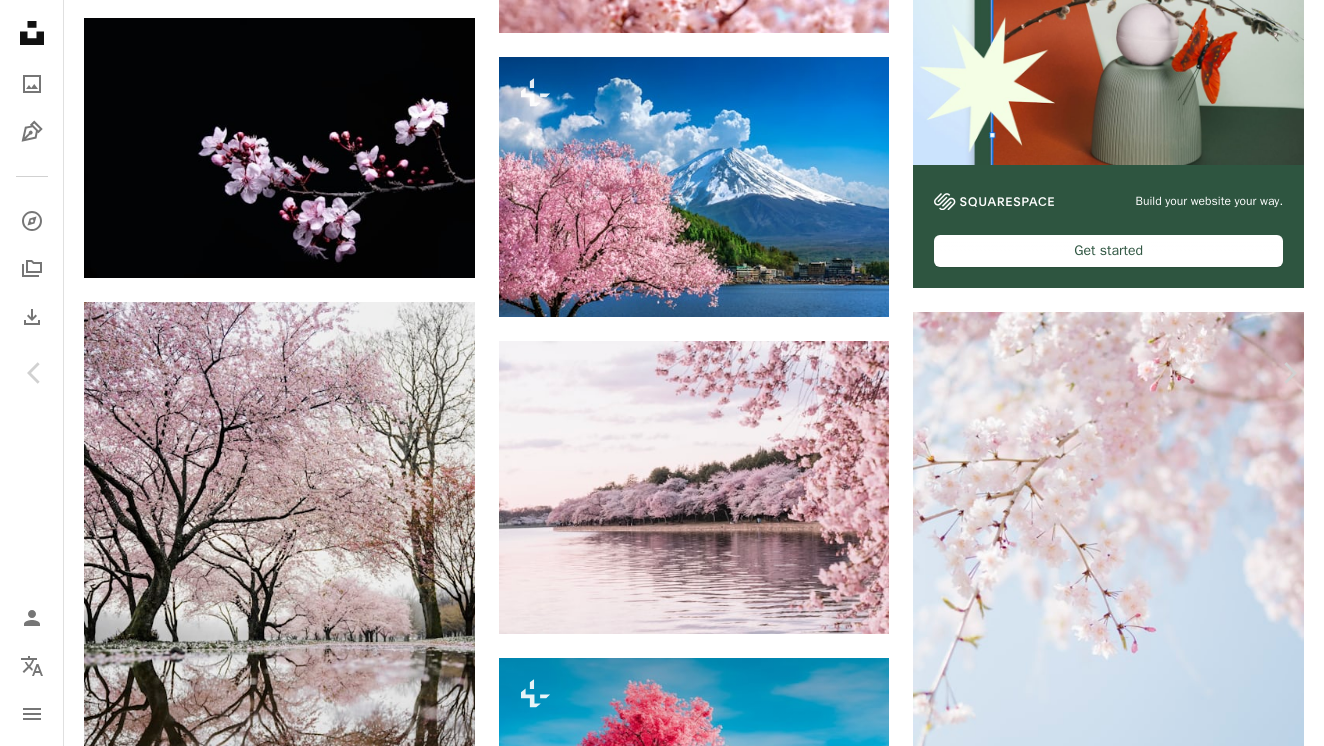 click on "Download free" at bounding box center (1144, 3954) 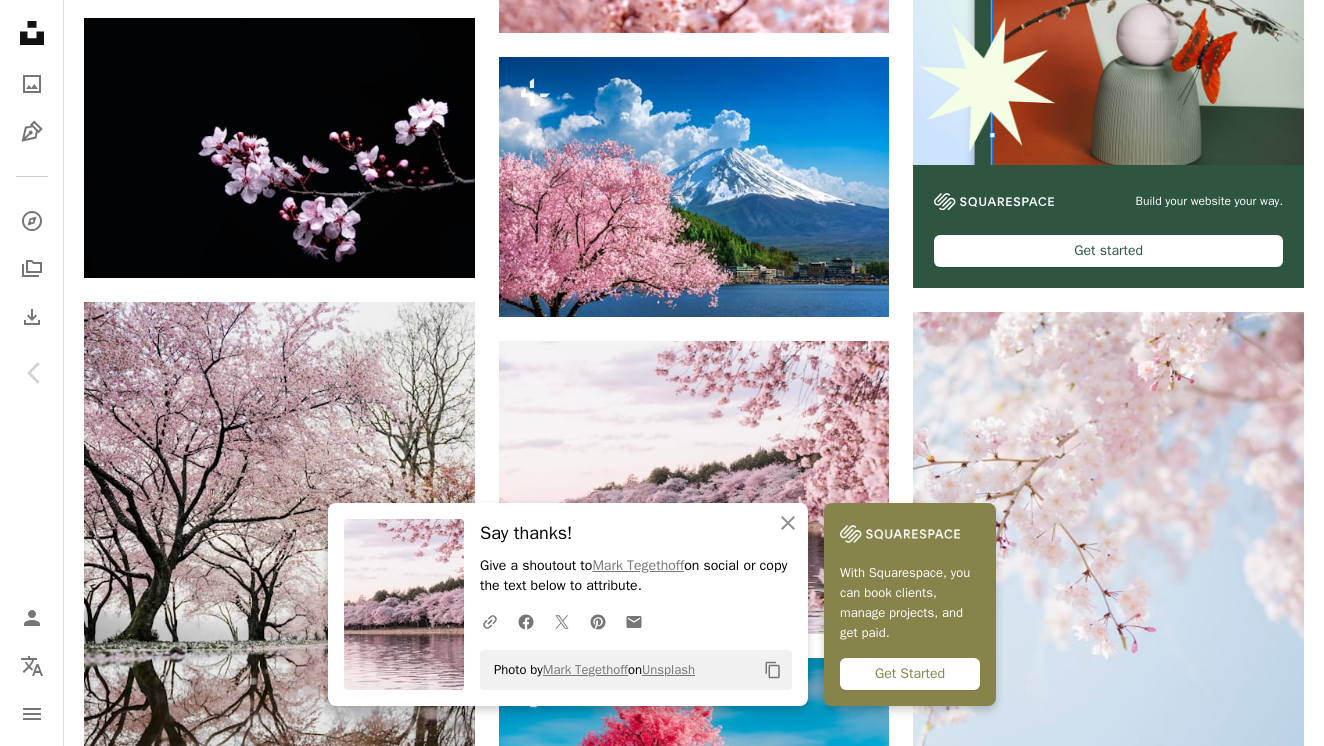 click on "An X shape Chevron left Chevron right An X shape Close Say thanks! Give a shoutout to [USERNAME] on social or copy the text below to attribute. A URL sharing icon (chains) Facebook icon X (formerly Twitter) icon Pinterest icon An envelope Photo by [USERNAME] on Unsplash
Copy content With Squarespace, you can book clients, manage projects, and get paid. Get Started [USERNAME] [USERNAME] A heart A plus sign Download free Chevron down Zoom in Views [NUMBER] Downloads [NUMBER] A forward-right arrow Share Info icon Info More Actions Taken on a morning photowalk during the annual blooming of Washington, DC’s Cherry Blossom trees. It was a cold morning, but the day ended up becoming the first day the season’s ‘Peak Bloom’, so the flowers were gorgeous. Read more Calendar outlined Published on May 15, 2018 Camera OLYMPUS CORPORATION, E-M1MarkII Safety Free to use under the Unsplash License flower flowers forest spring sunrise pink white lake morning spring wallpaper blossom outdoors" at bounding box center [662, 4280] 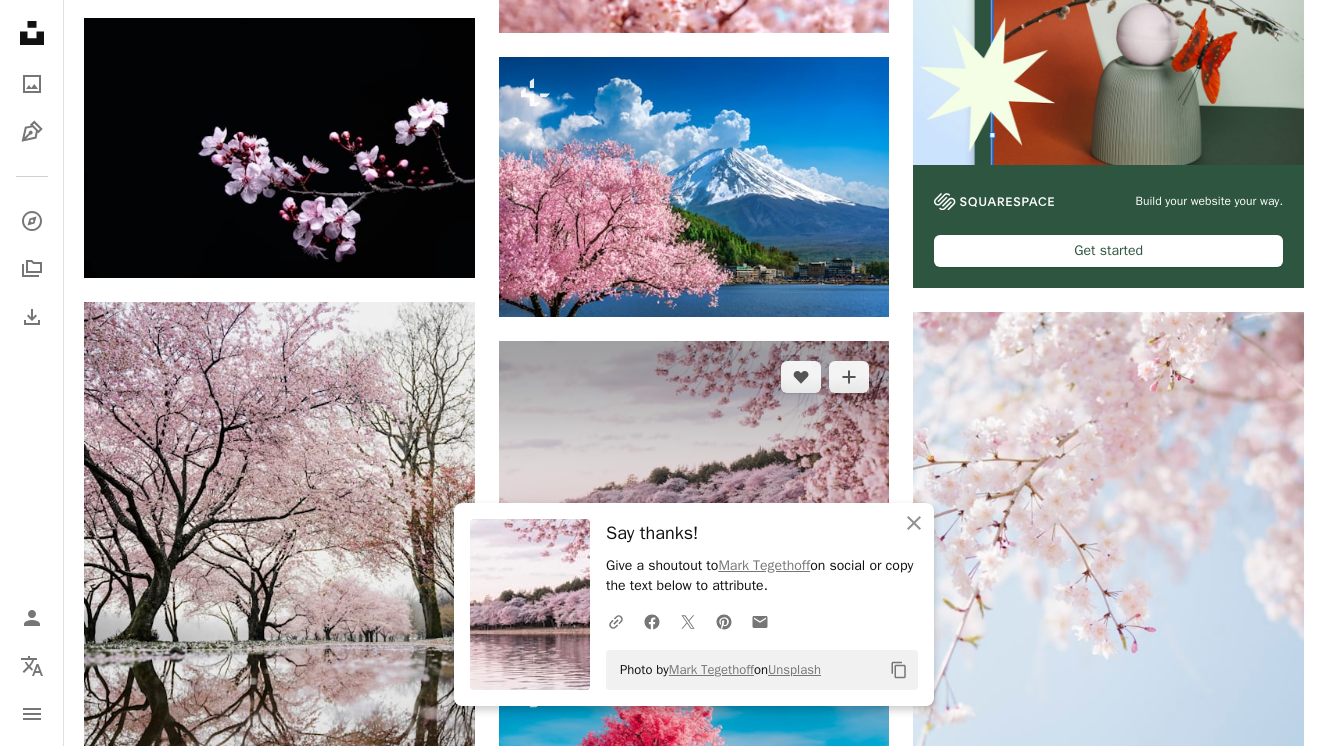 click at bounding box center (694, 487) 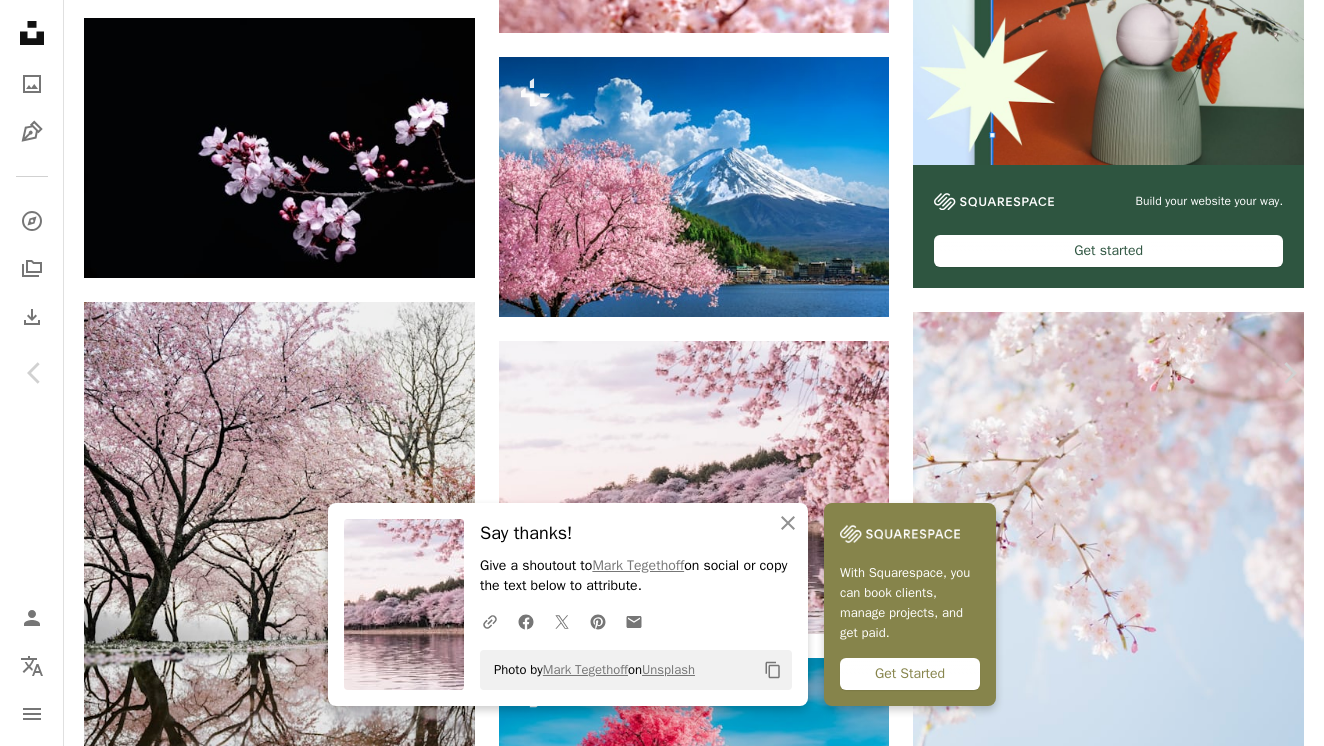 scroll, scrollTop: 1440, scrollLeft: 0, axis: vertical 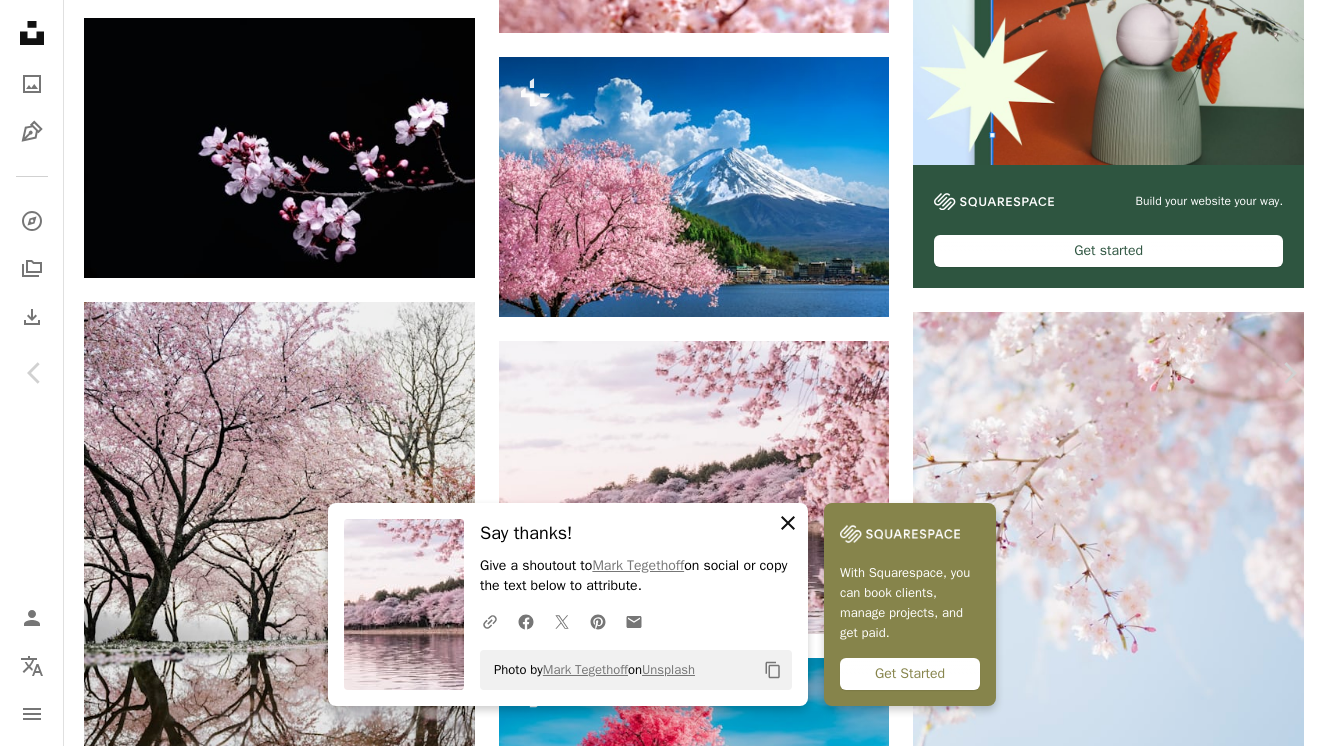 click on "An X shape" 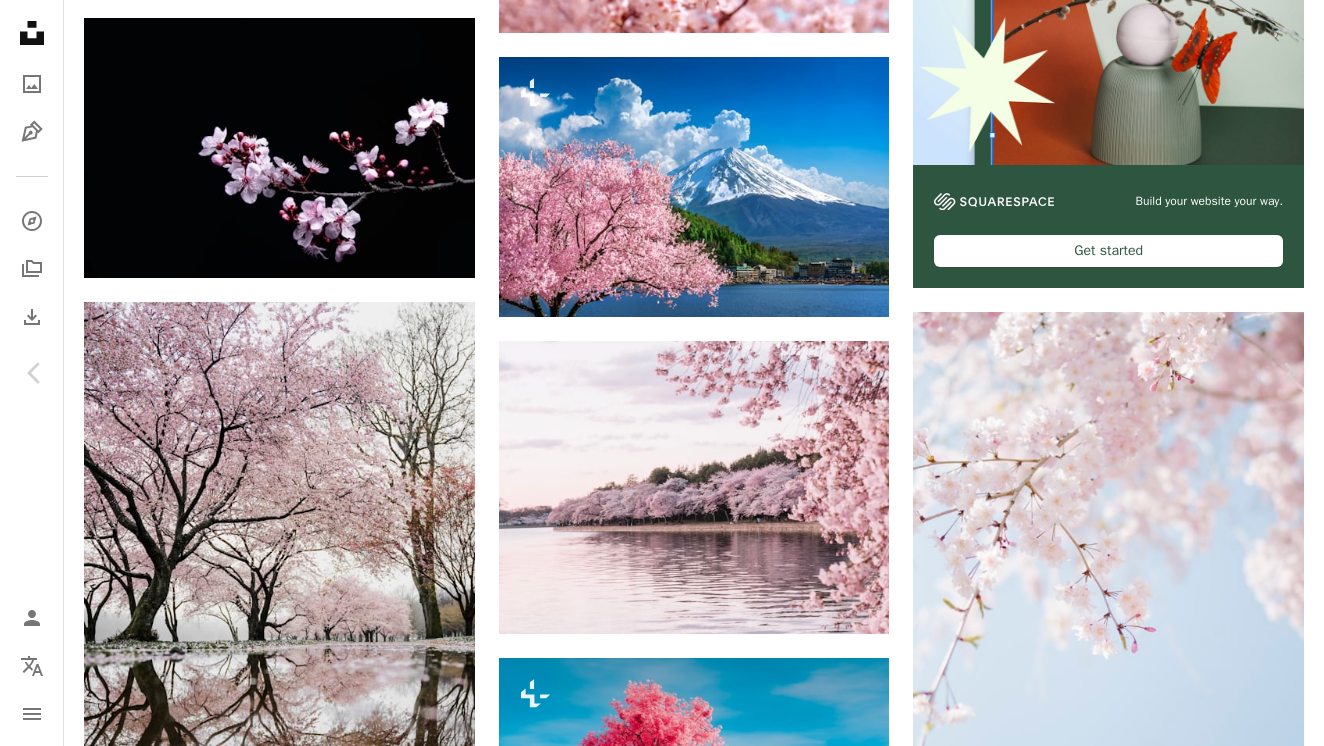scroll, scrollTop: 1770, scrollLeft: 0, axis: vertical 